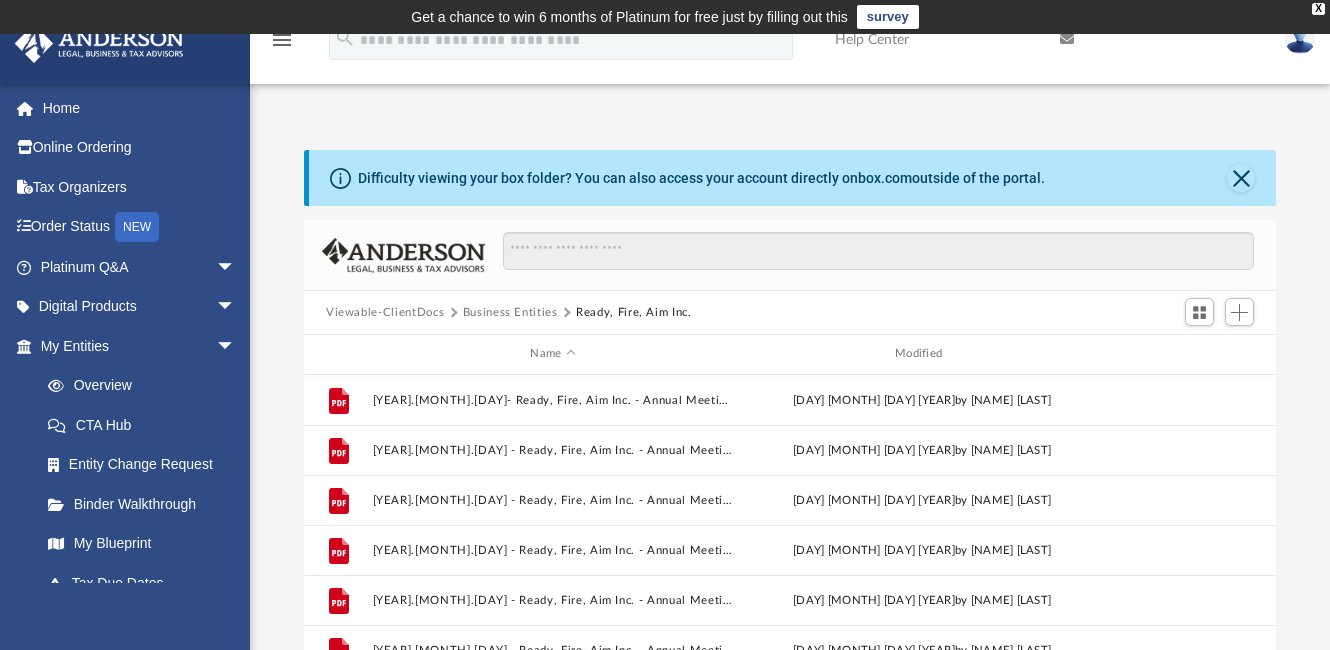 scroll, scrollTop: 0, scrollLeft: 0, axis: both 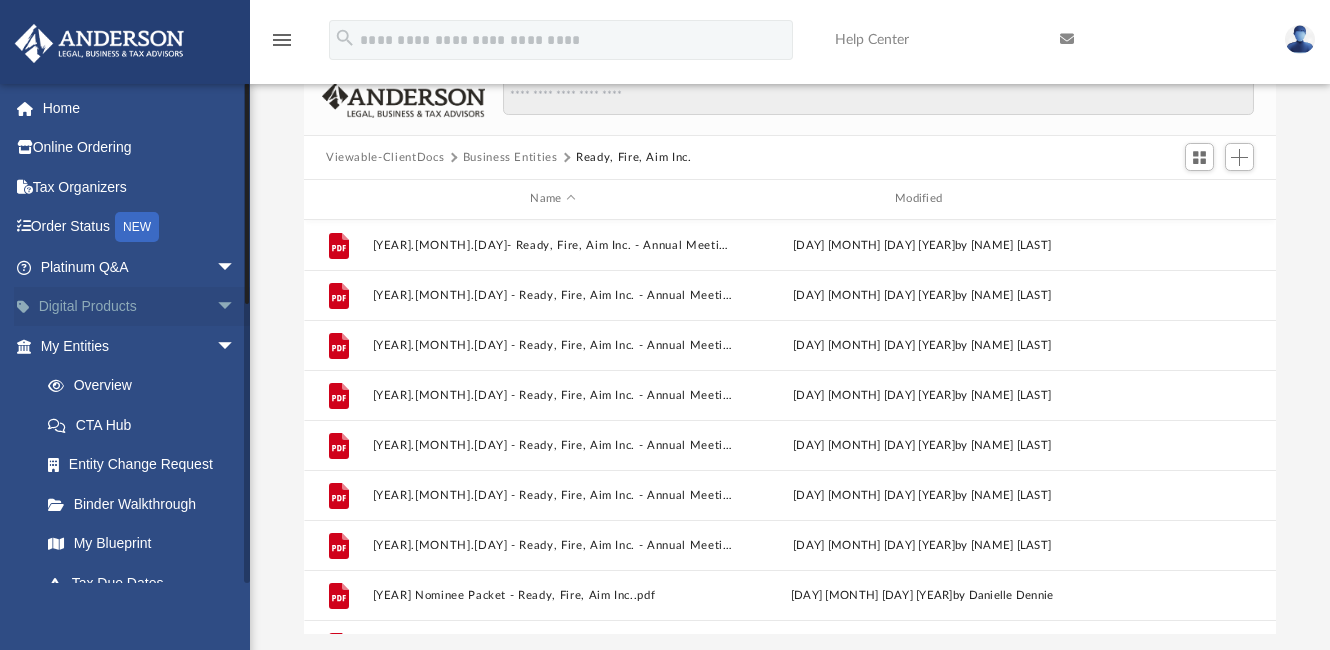 click on "arrow_drop_down" at bounding box center (236, 307) 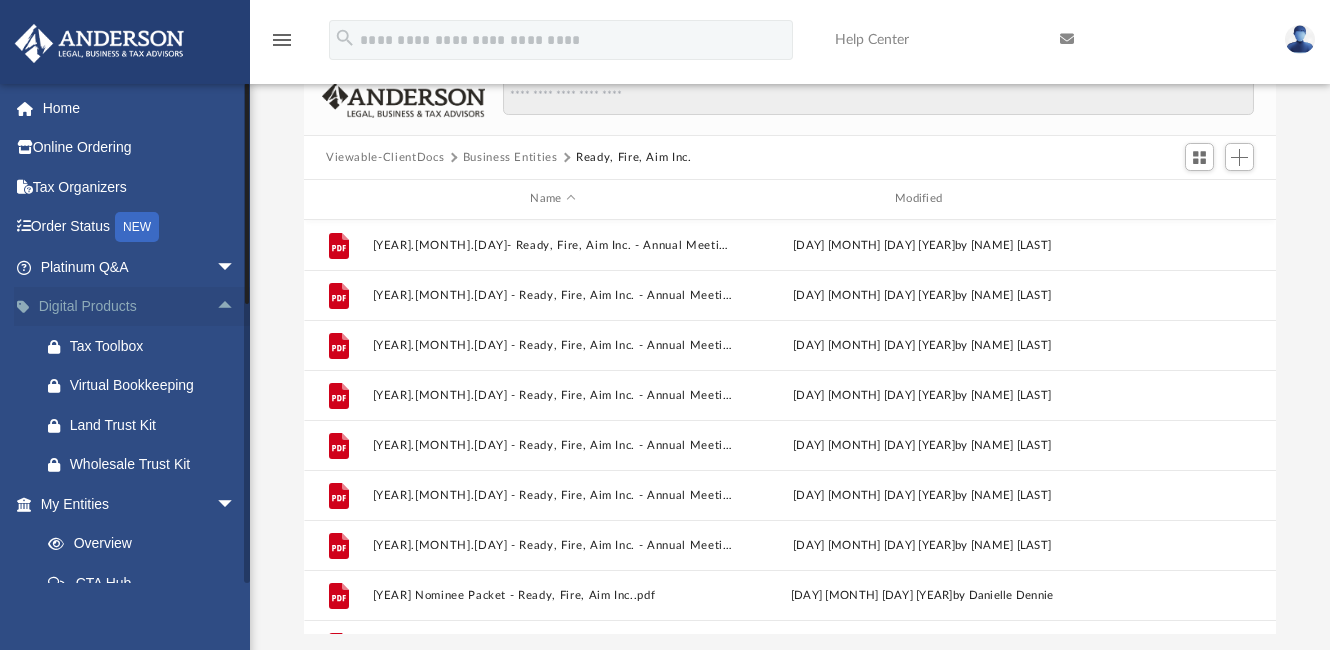click on "arrow_drop_up" at bounding box center [236, 307] 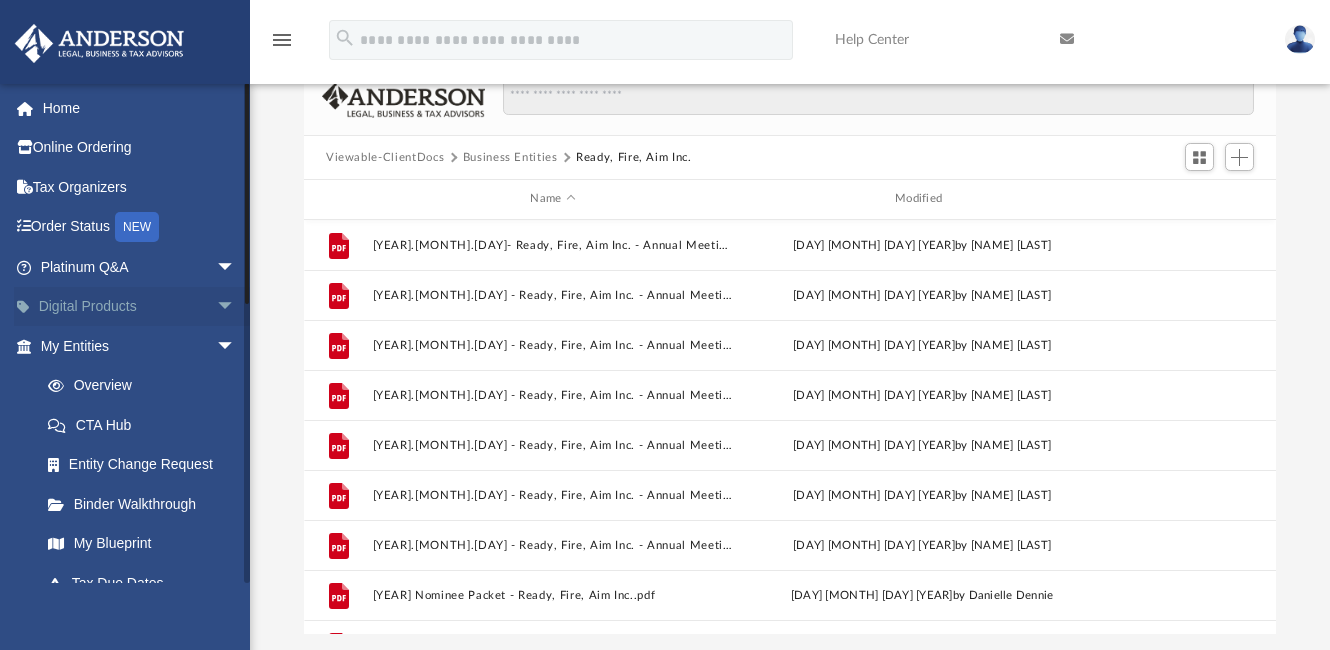 click on "arrow_drop_down" at bounding box center [236, 307] 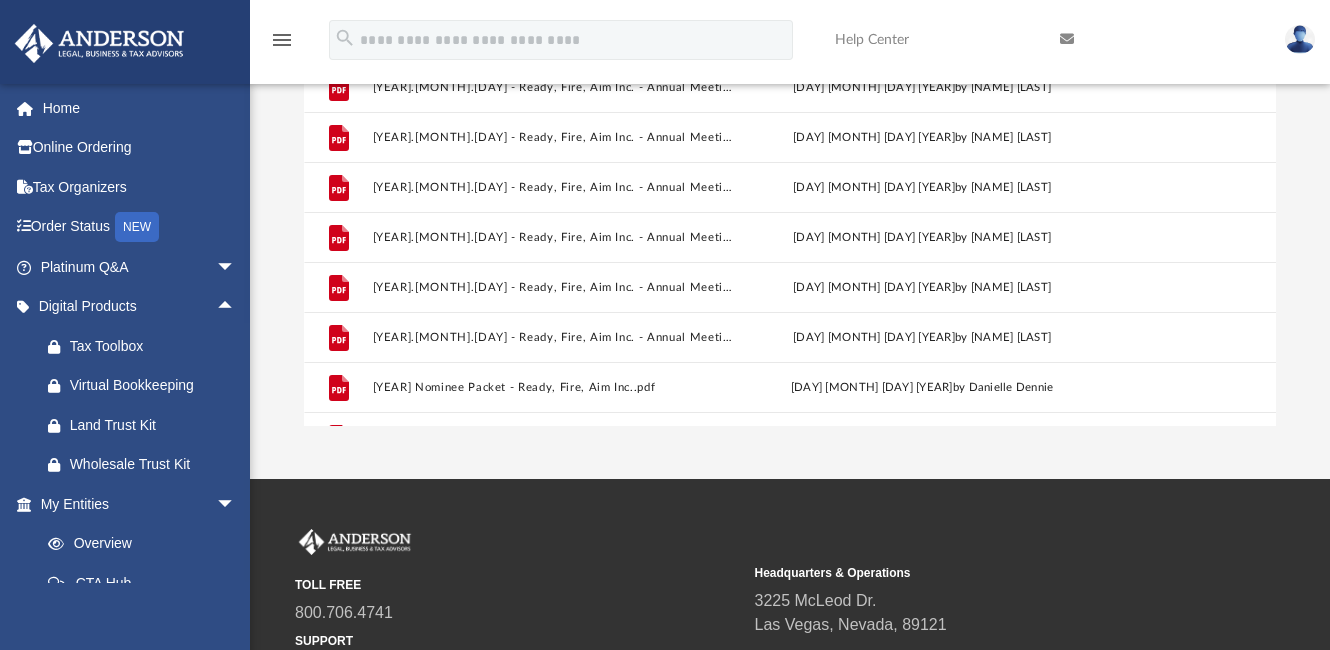 scroll, scrollTop: 0, scrollLeft: 0, axis: both 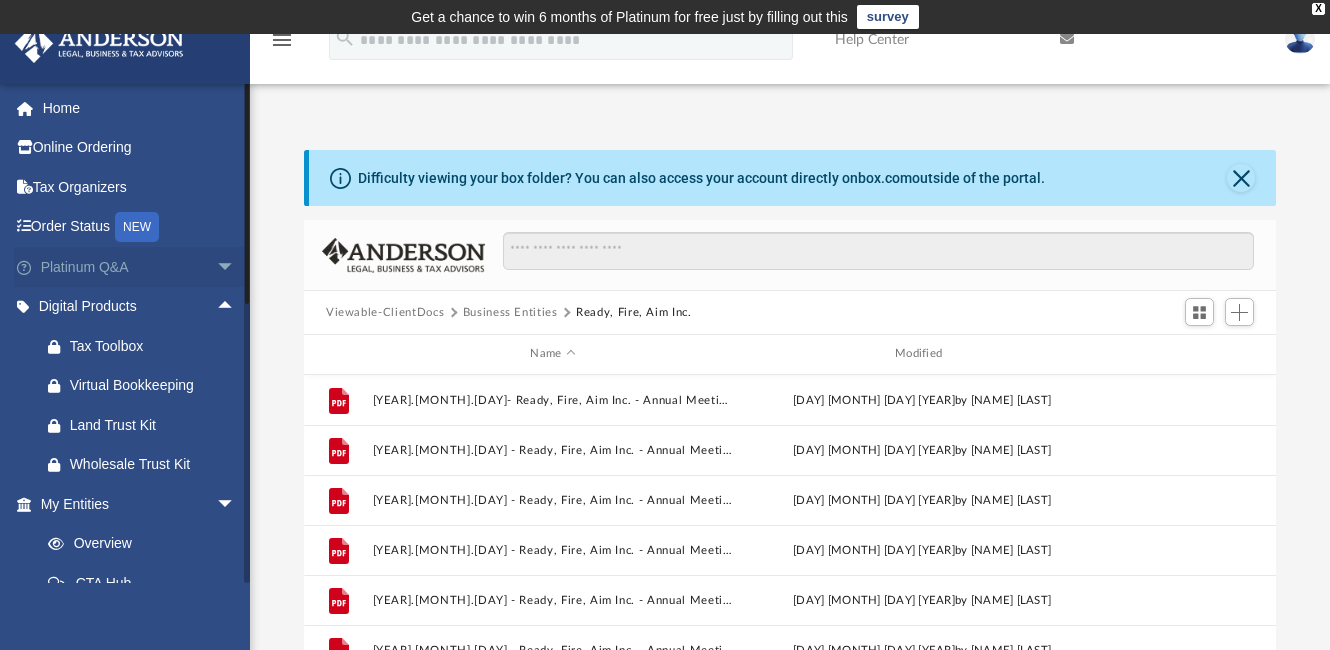 click on "arrow_drop_down" at bounding box center [236, 267] 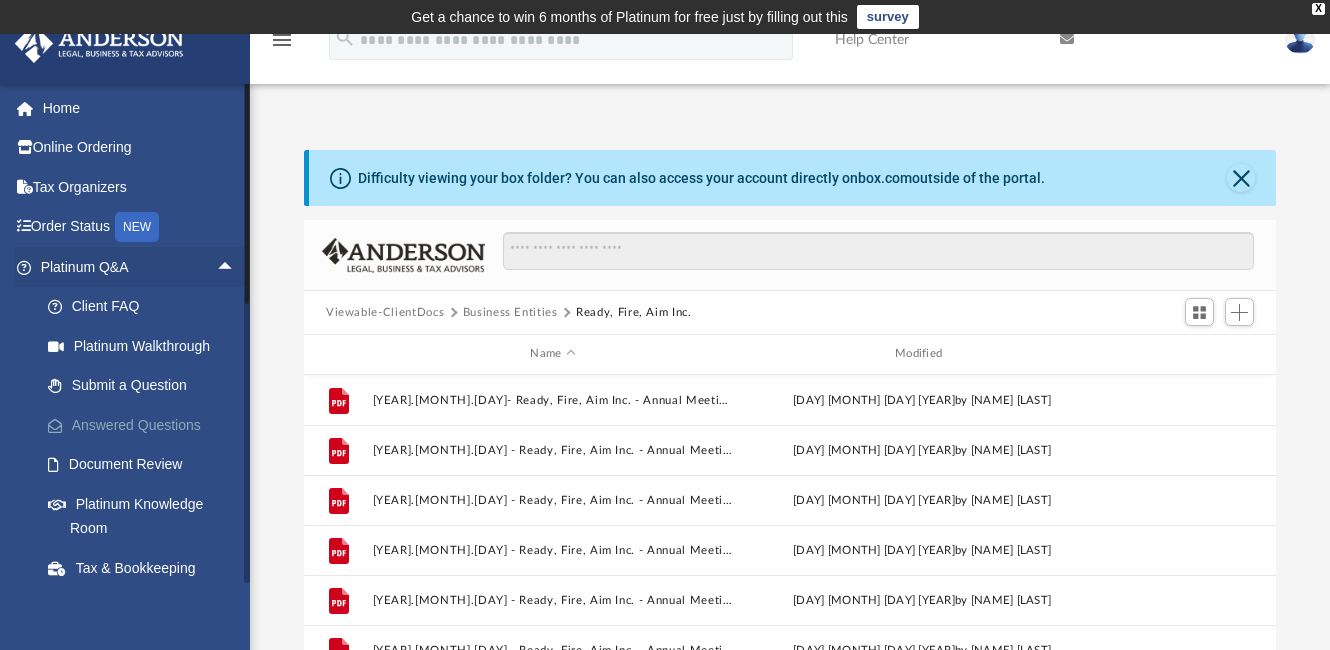 click on "Answered Questions" at bounding box center [147, 425] 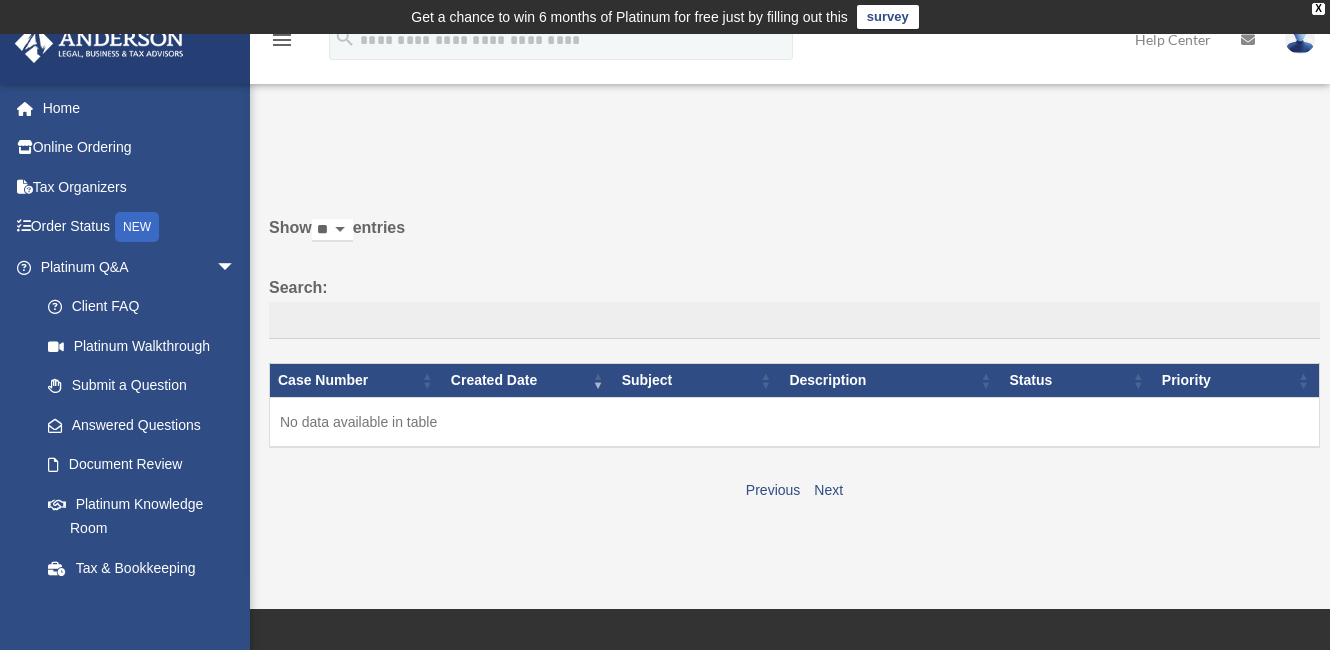 scroll, scrollTop: 0, scrollLeft: 0, axis: both 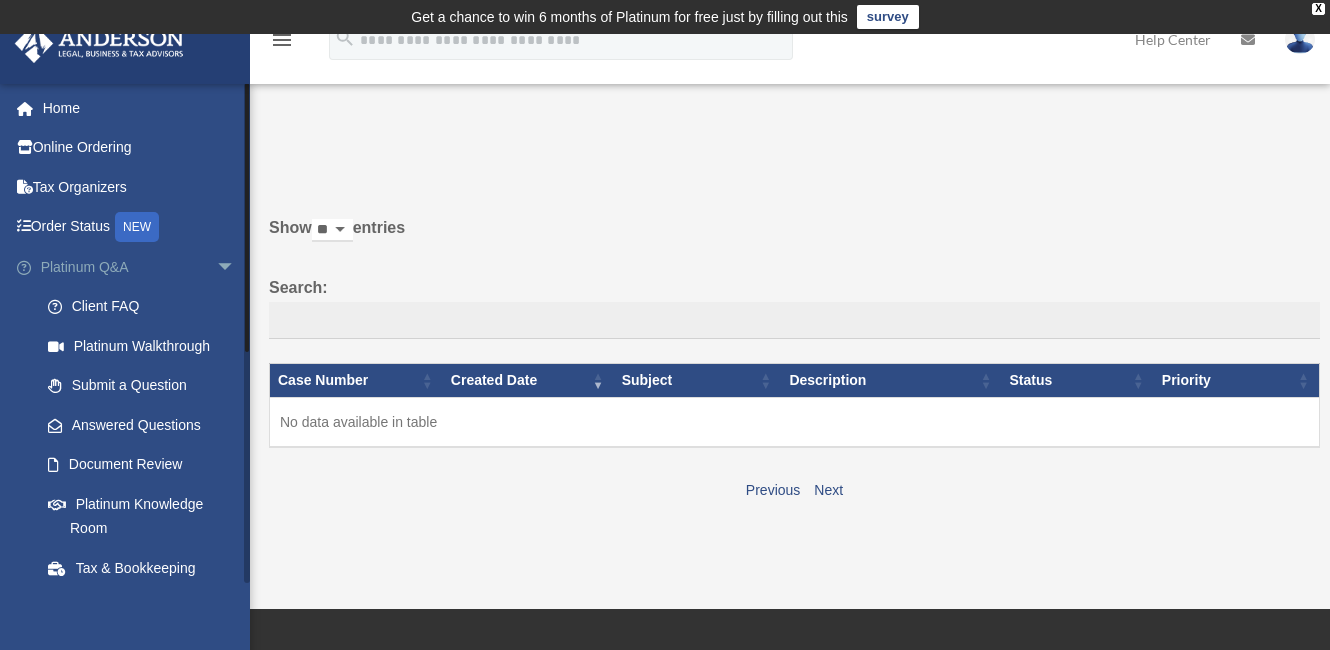 click on "arrow_drop_down" at bounding box center (236, 267) 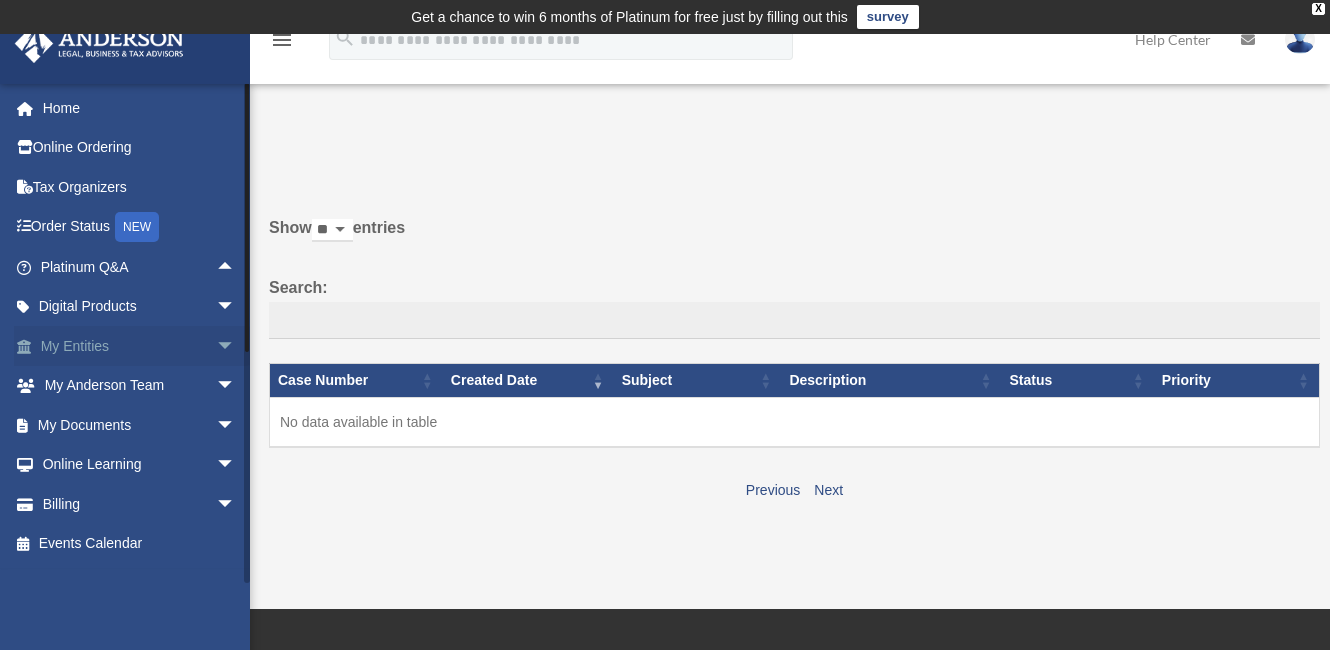 click on "arrow_drop_down" at bounding box center (236, 346) 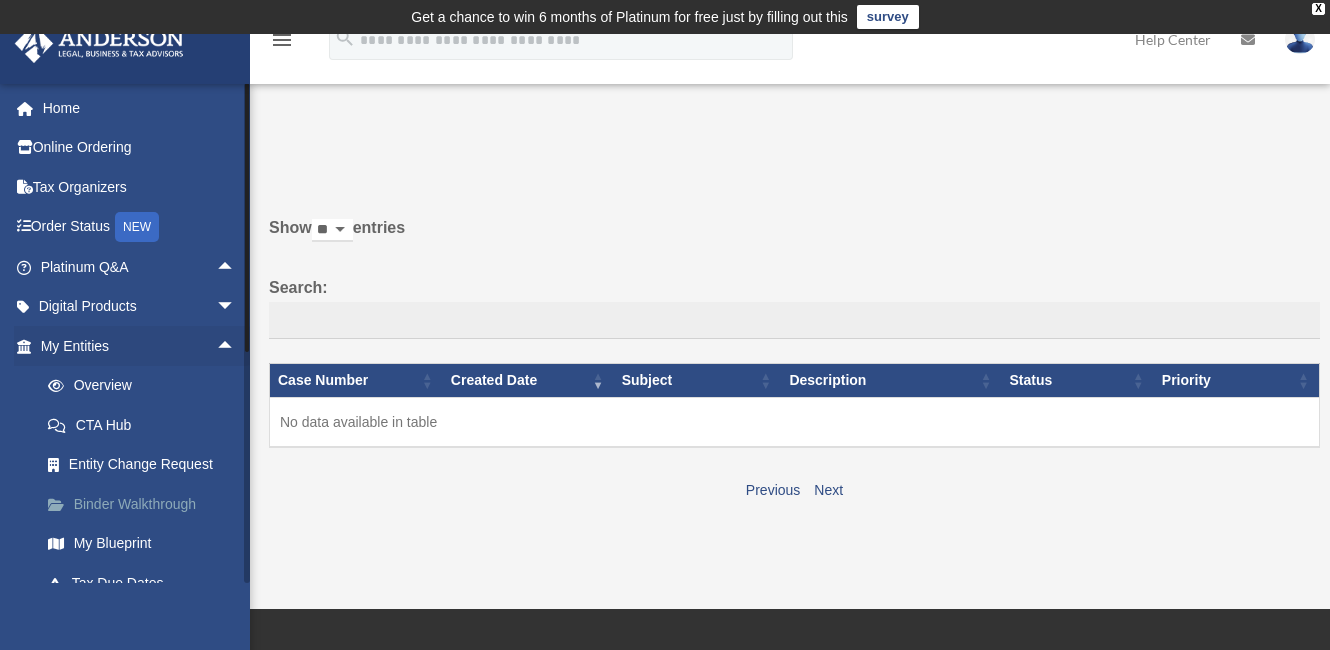 click on "Binder Walkthrough" at bounding box center (147, 504) 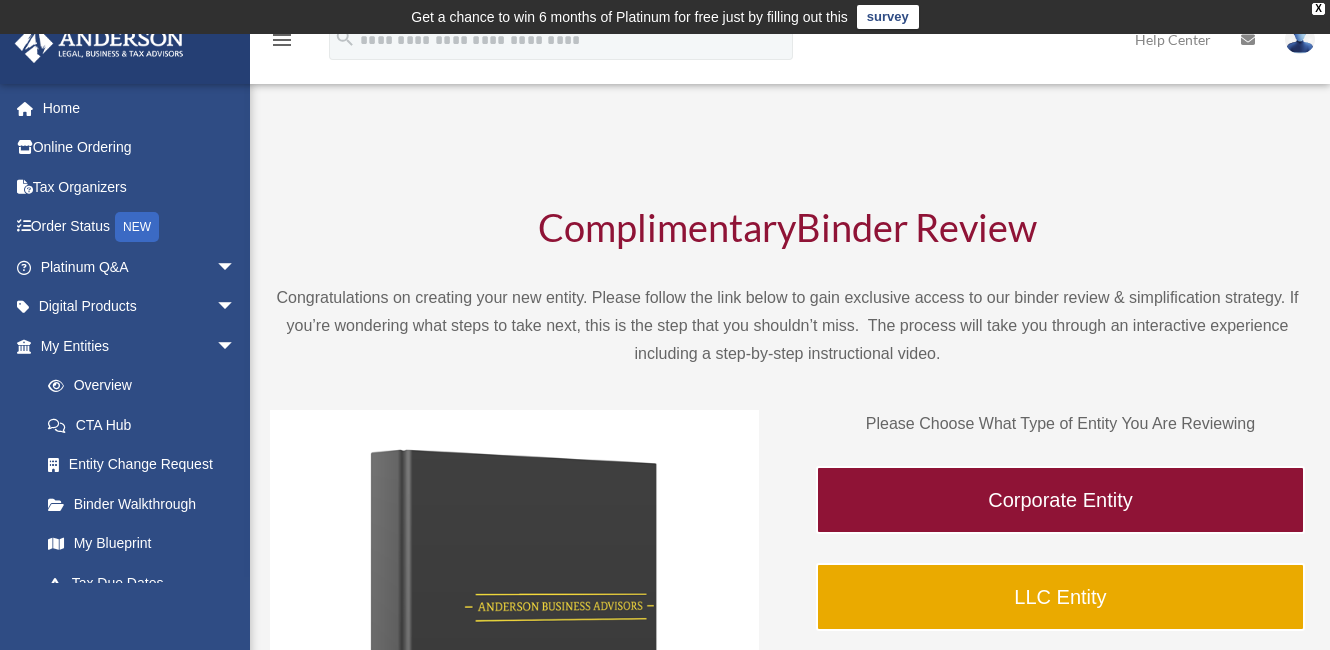scroll, scrollTop: 0, scrollLeft: 0, axis: both 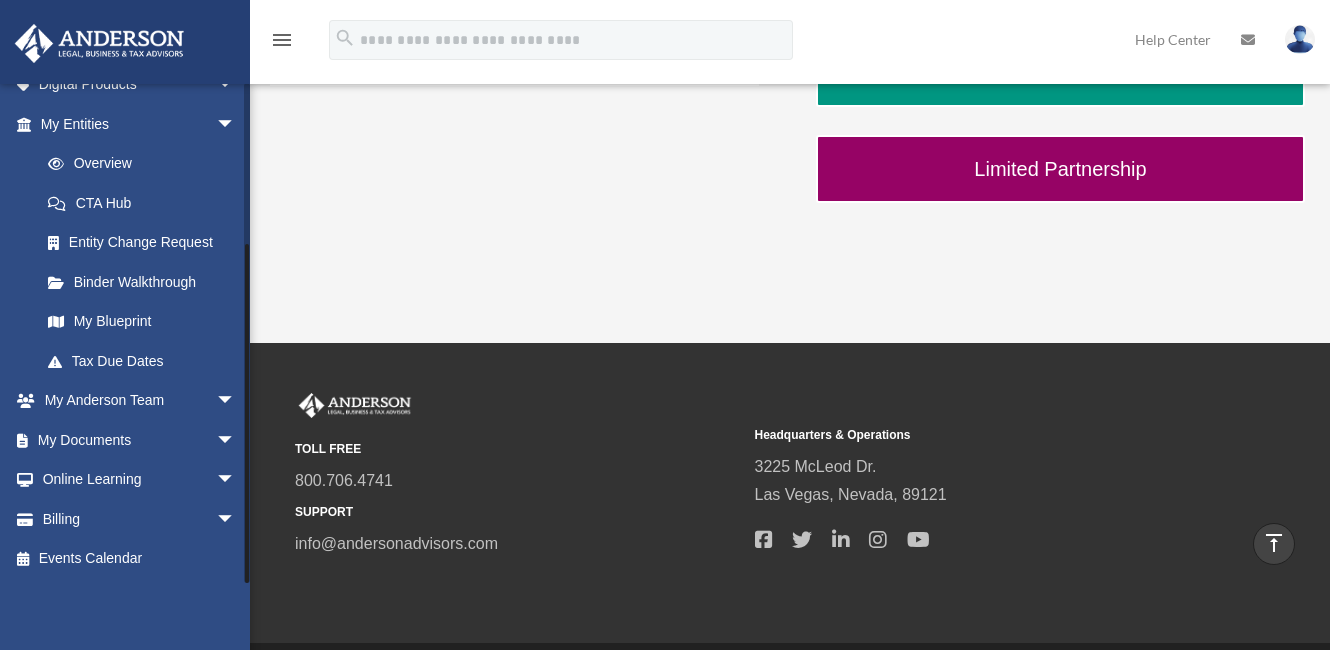 drag, startPoint x: 245, startPoint y: 531, endPoint x: 245, endPoint y: 571, distance: 40 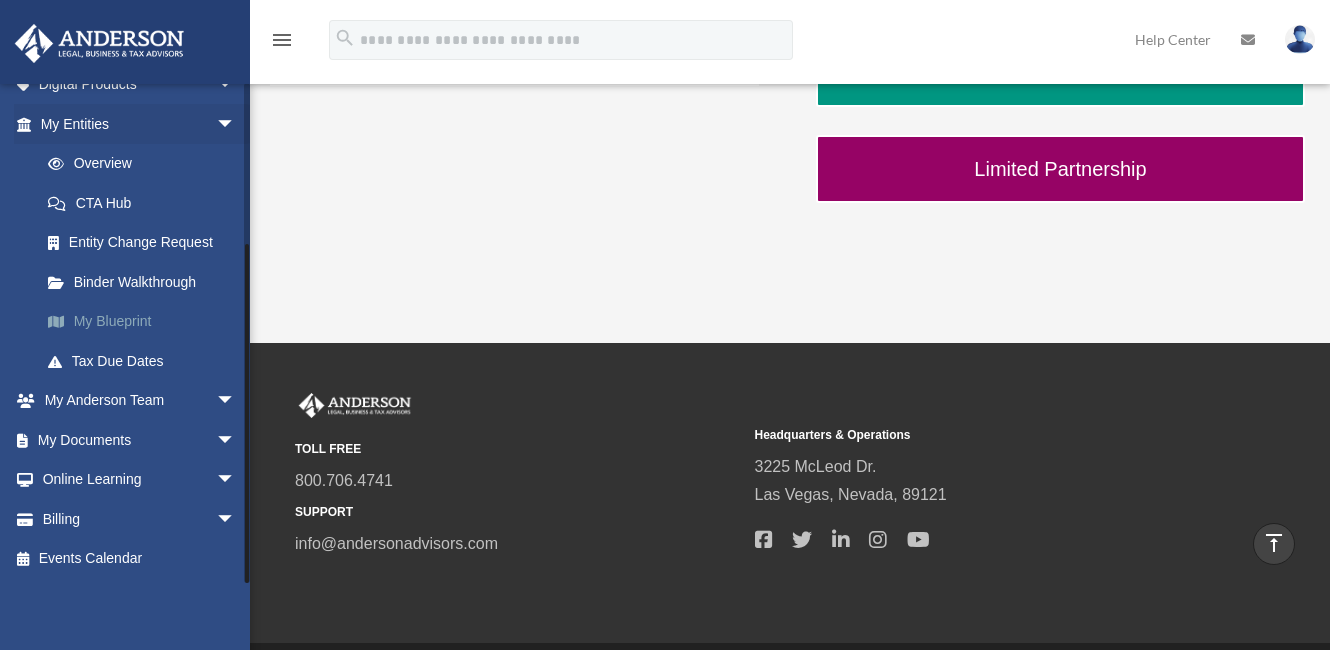 click on "My Blueprint" at bounding box center (147, 322) 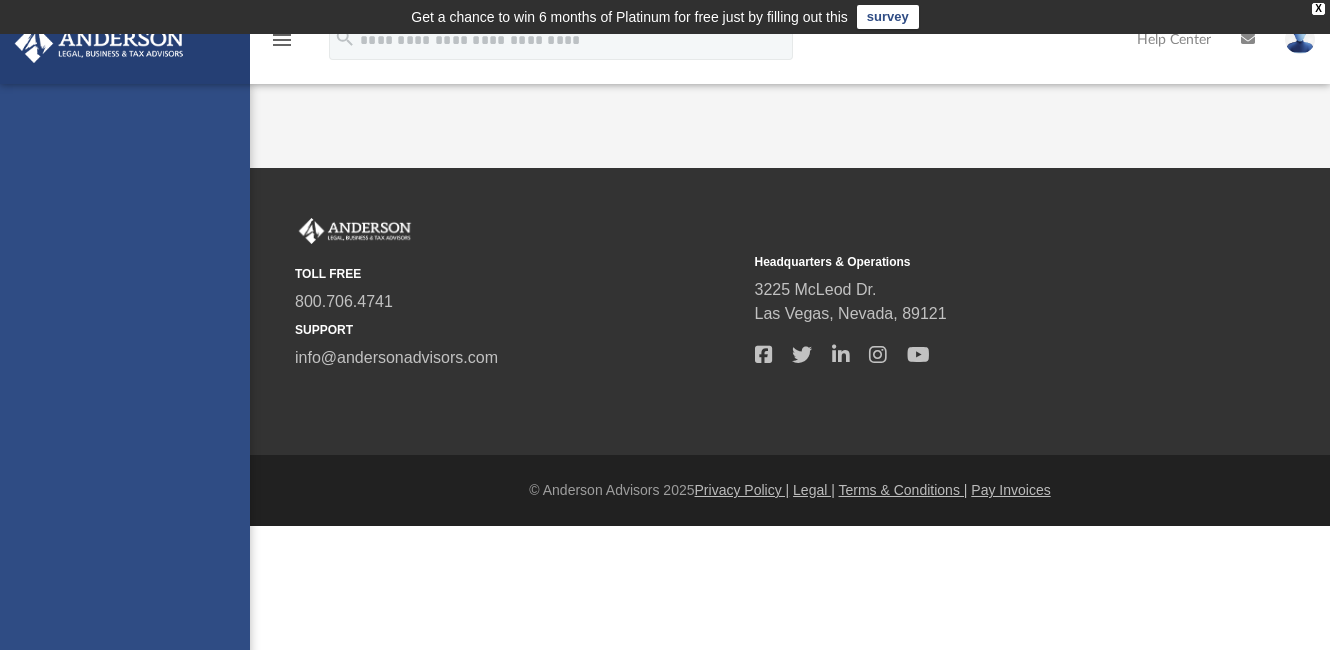 scroll, scrollTop: 0, scrollLeft: 0, axis: both 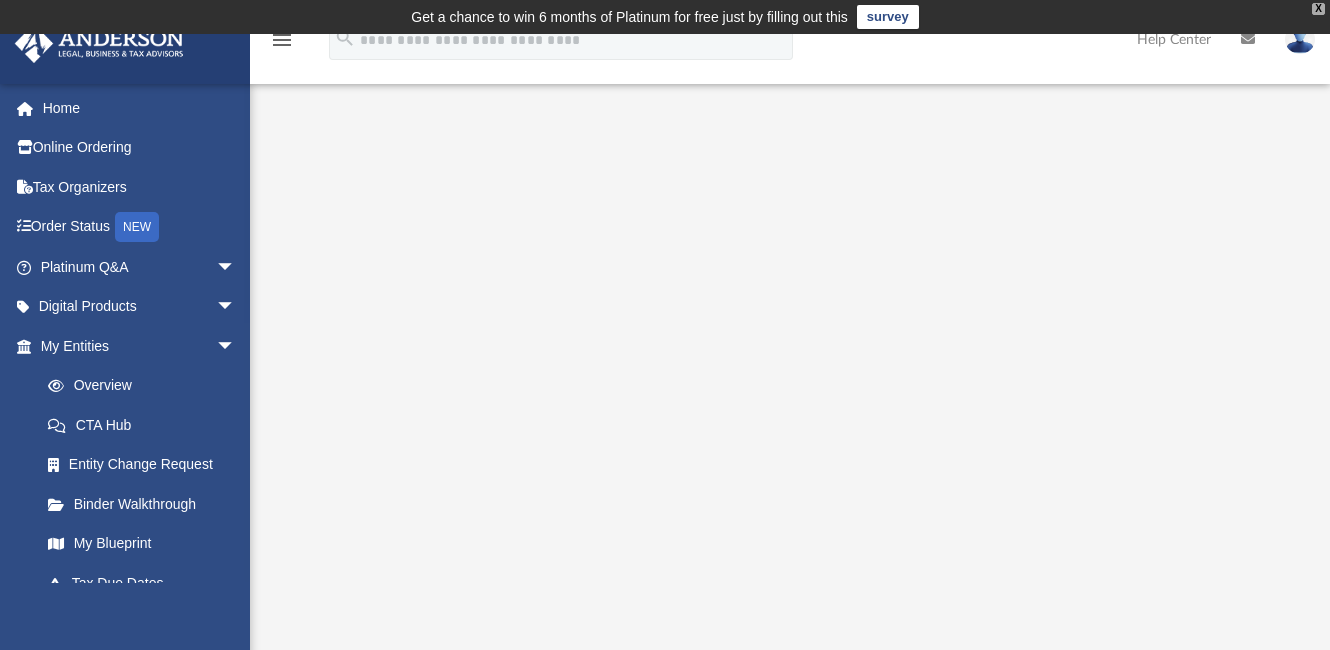 click on "X" at bounding box center [1318, 9] 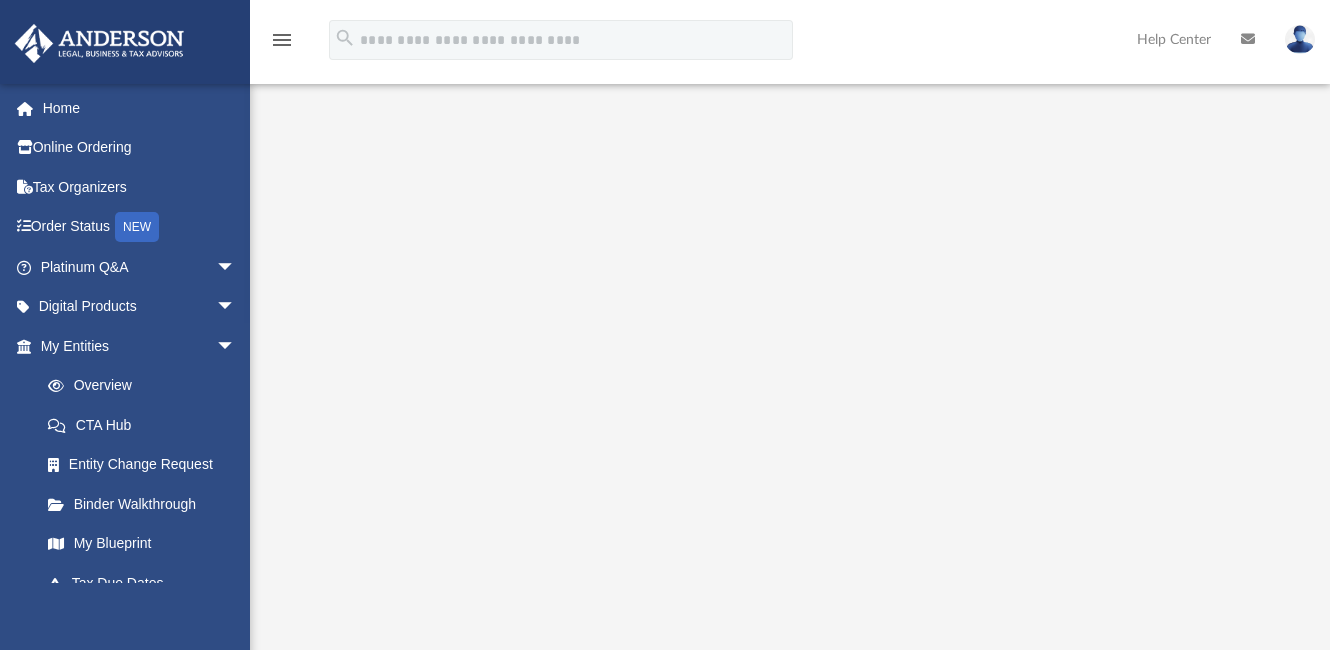 scroll, scrollTop: 0, scrollLeft: 0, axis: both 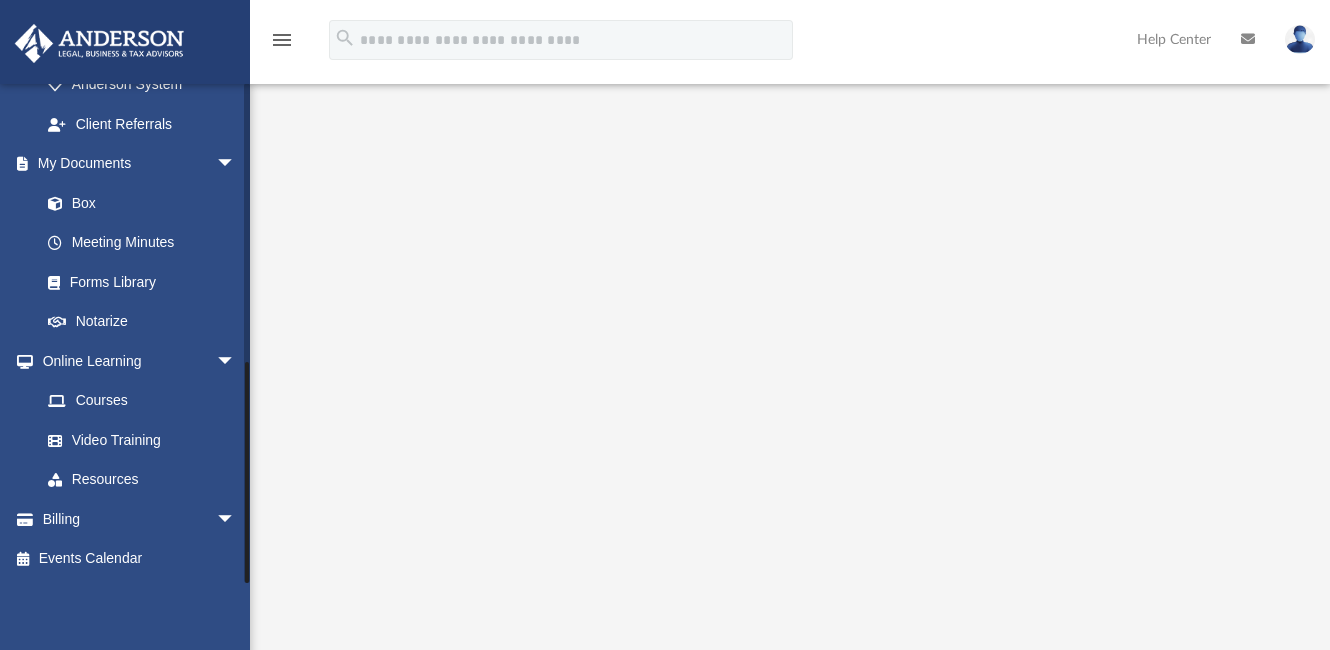 drag, startPoint x: 247, startPoint y: 415, endPoint x: 252, endPoint y: 513, distance: 98.12747 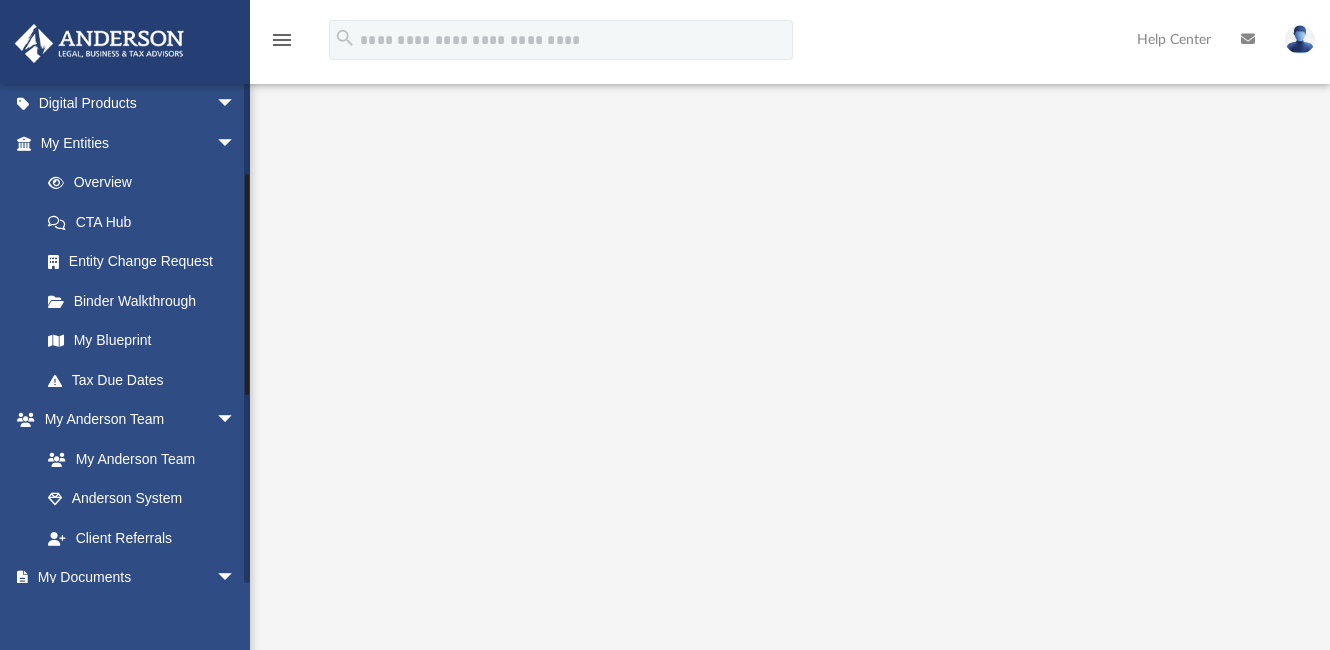 scroll, scrollTop: 201, scrollLeft: 0, axis: vertical 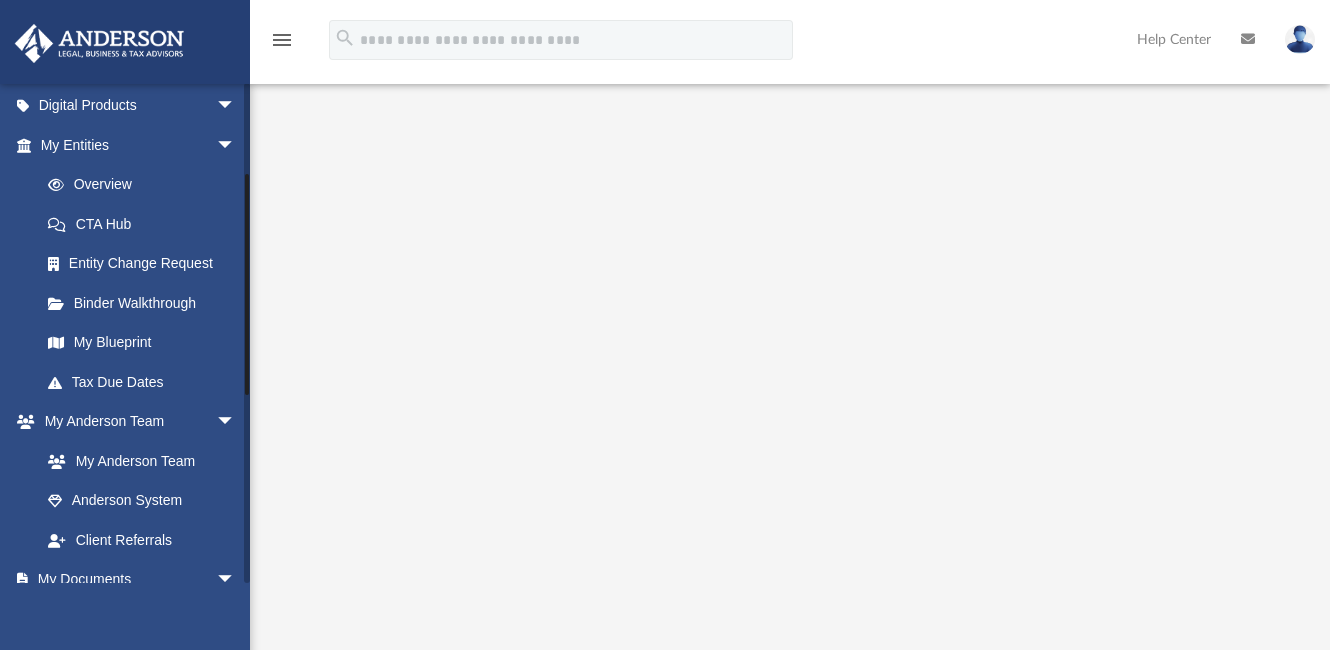 drag, startPoint x: 245, startPoint y: 461, endPoint x: 246, endPoint y: 273, distance: 188.00266 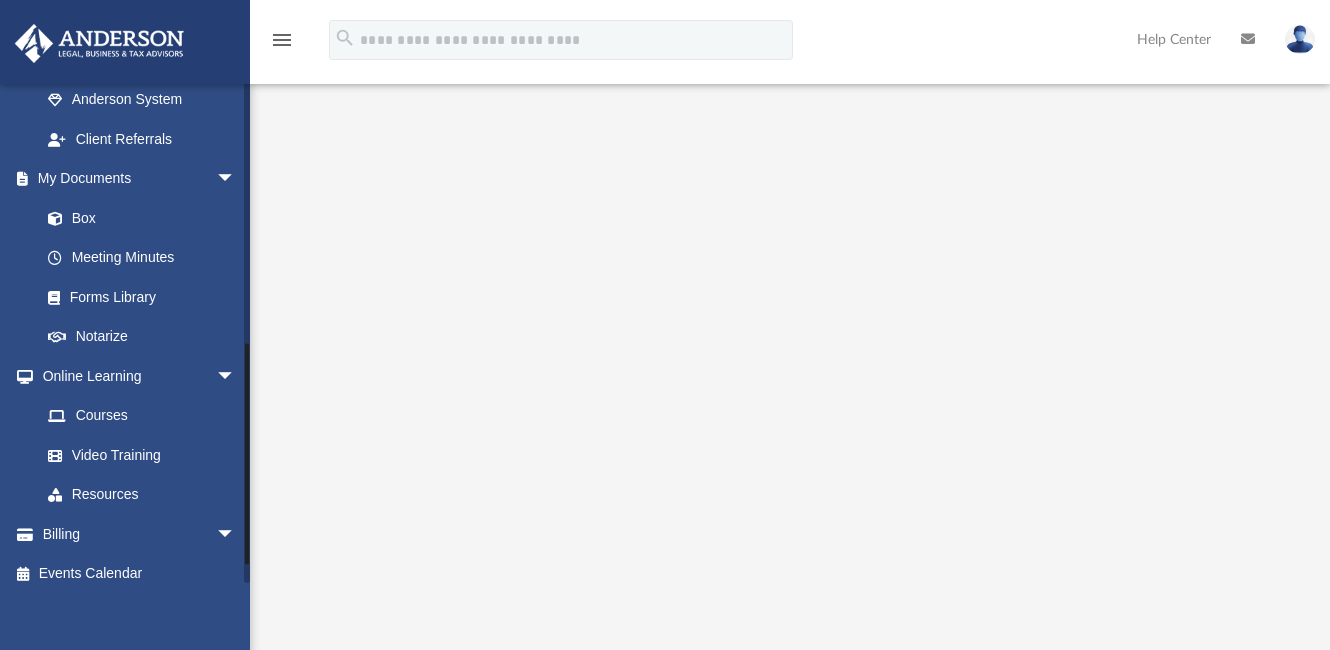 scroll, scrollTop: 617, scrollLeft: 0, axis: vertical 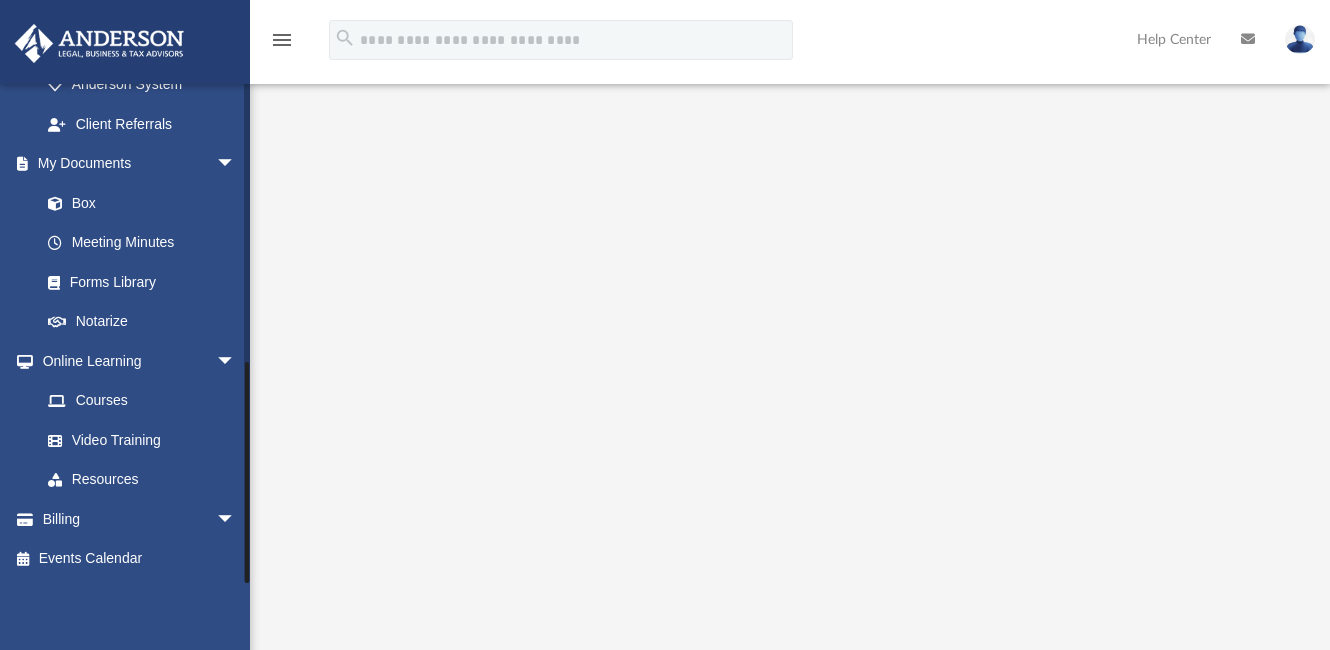drag, startPoint x: 249, startPoint y: 328, endPoint x: 256, endPoint y: 478, distance: 150.16324 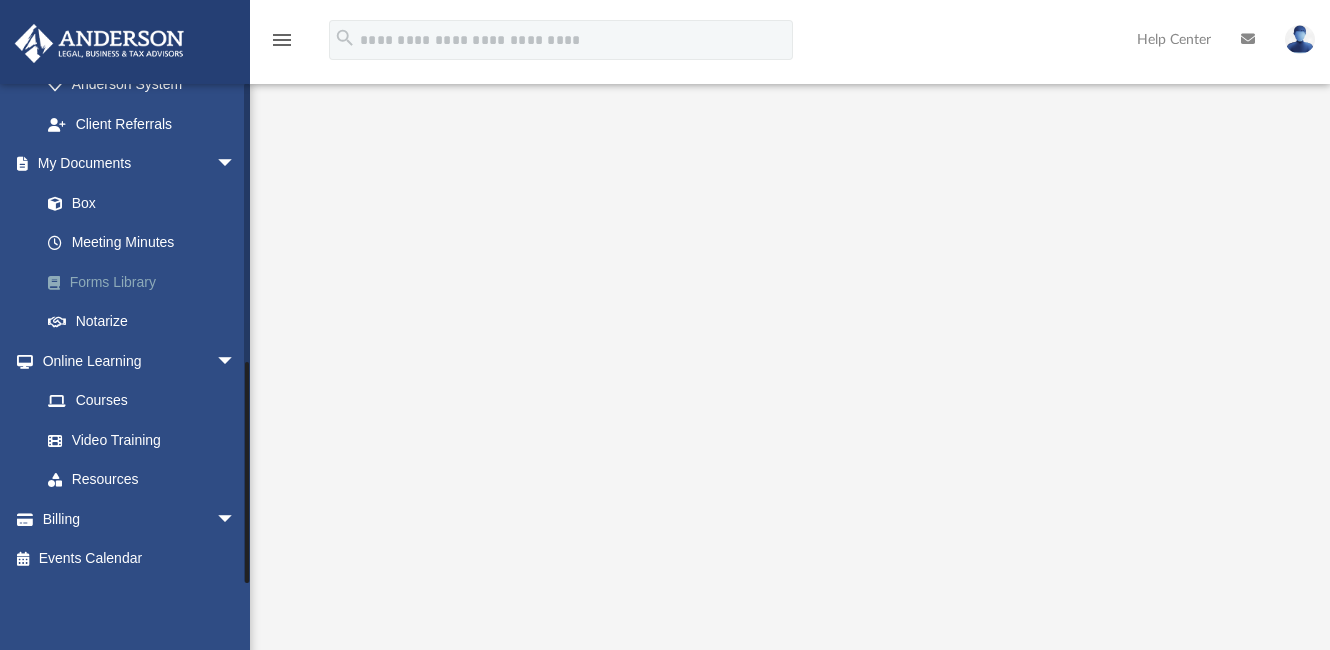 click on "Forms Library" at bounding box center (147, 282) 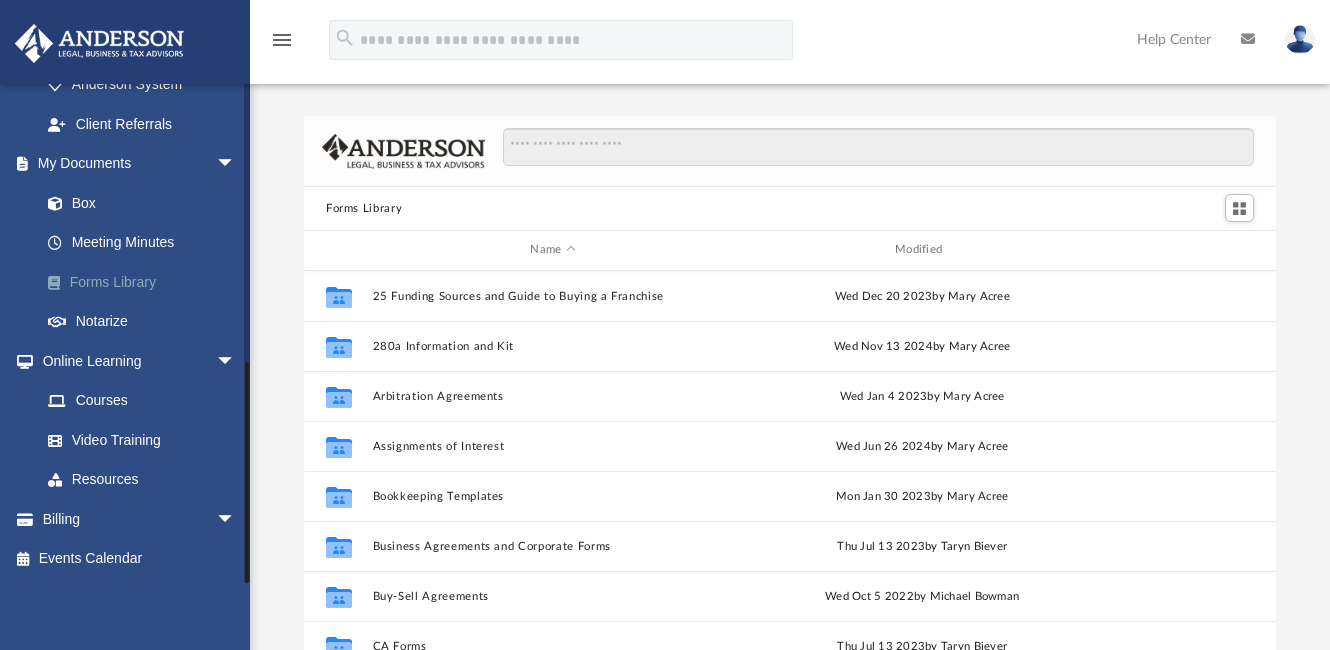 scroll, scrollTop: 17, scrollLeft: 17, axis: both 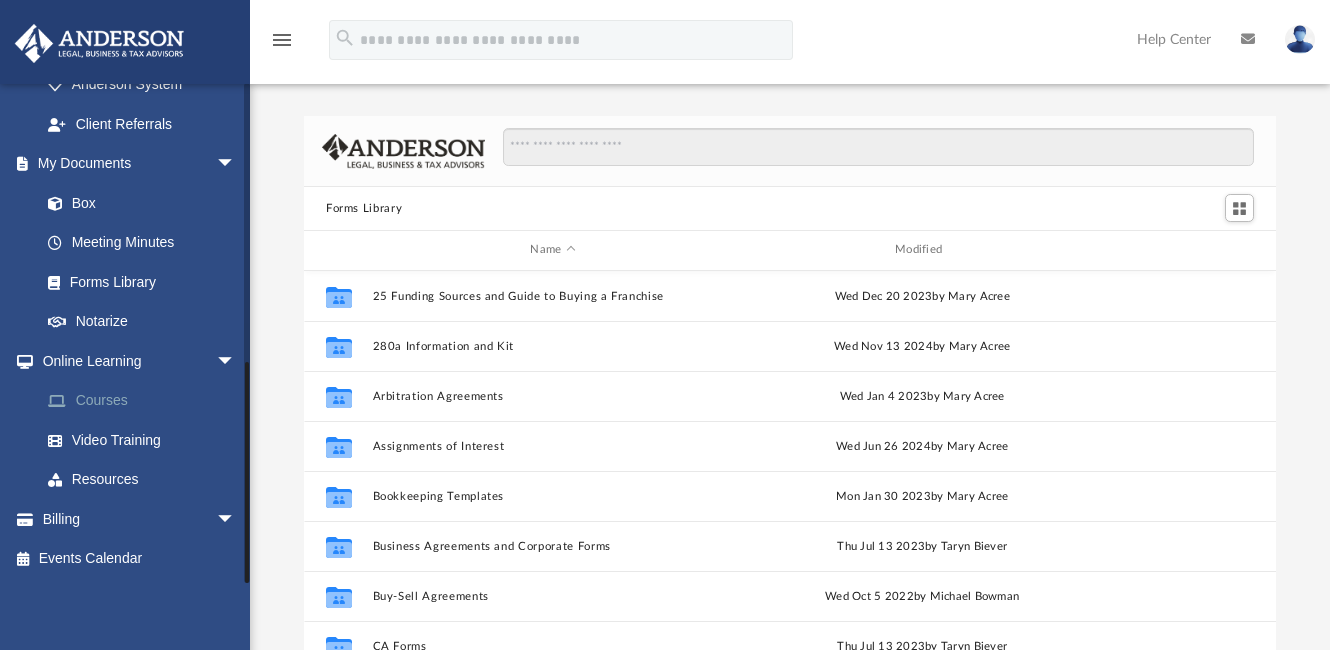 click on "Courses" at bounding box center (147, 401) 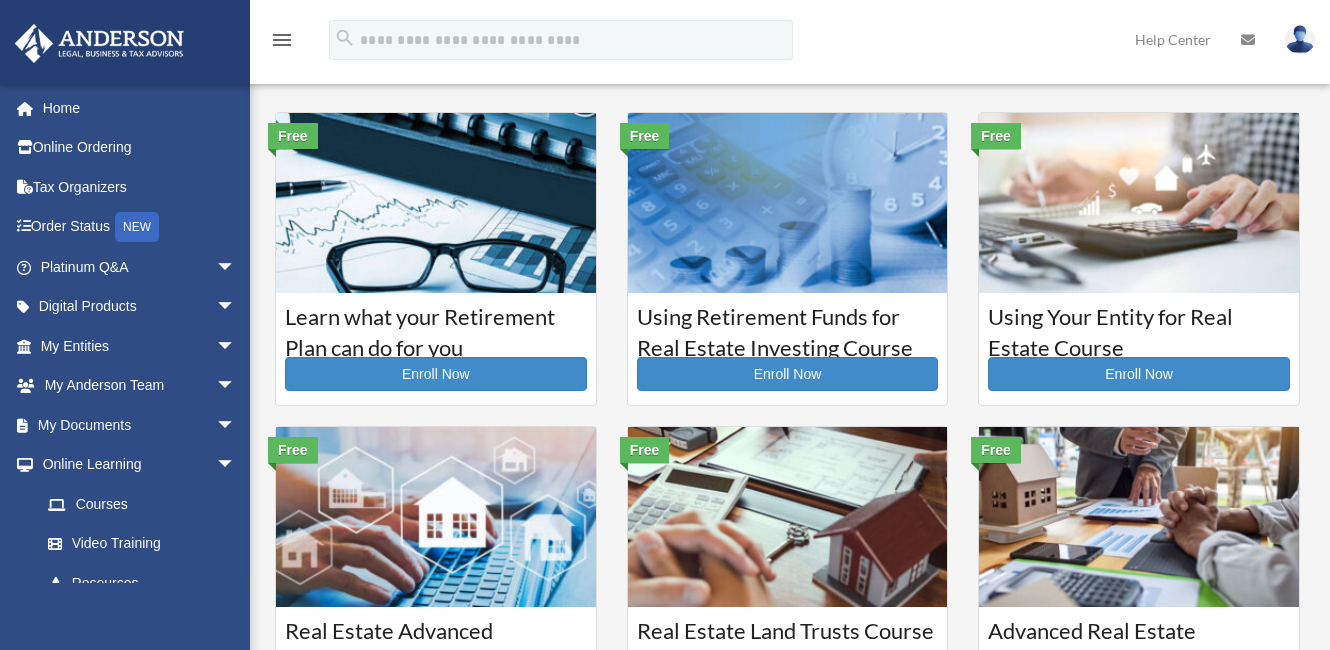scroll, scrollTop: 0, scrollLeft: 0, axis: both 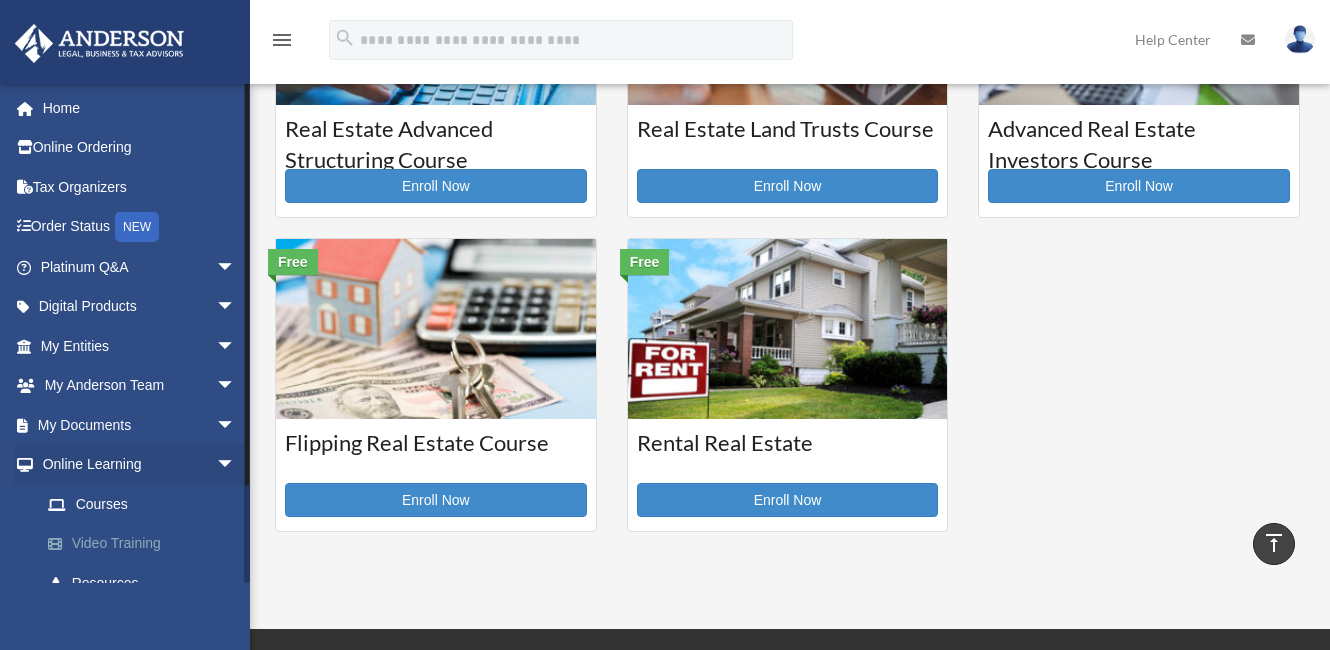 click on "Video Training" at bounding box center [147, 544] 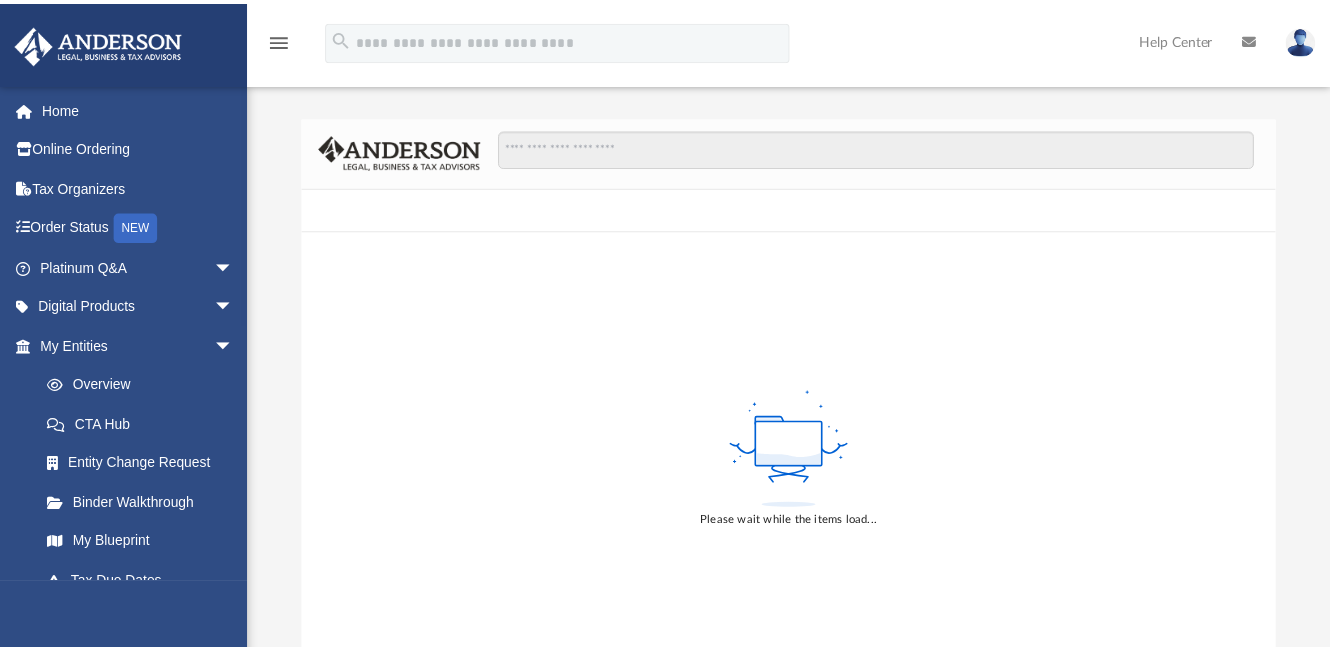 scroll, scrollTop: 0, scrollLeft: 0, axis: both 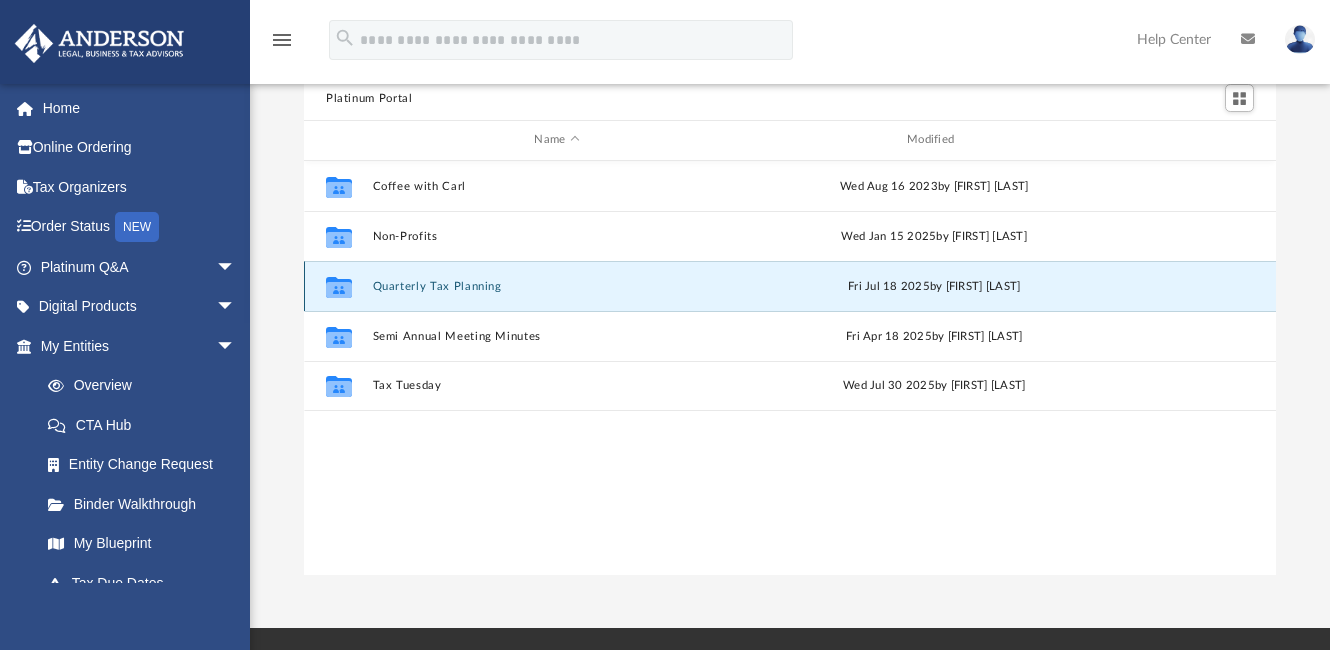 click on "Quarterly Tax Planning" at bounding box center [557, 286] 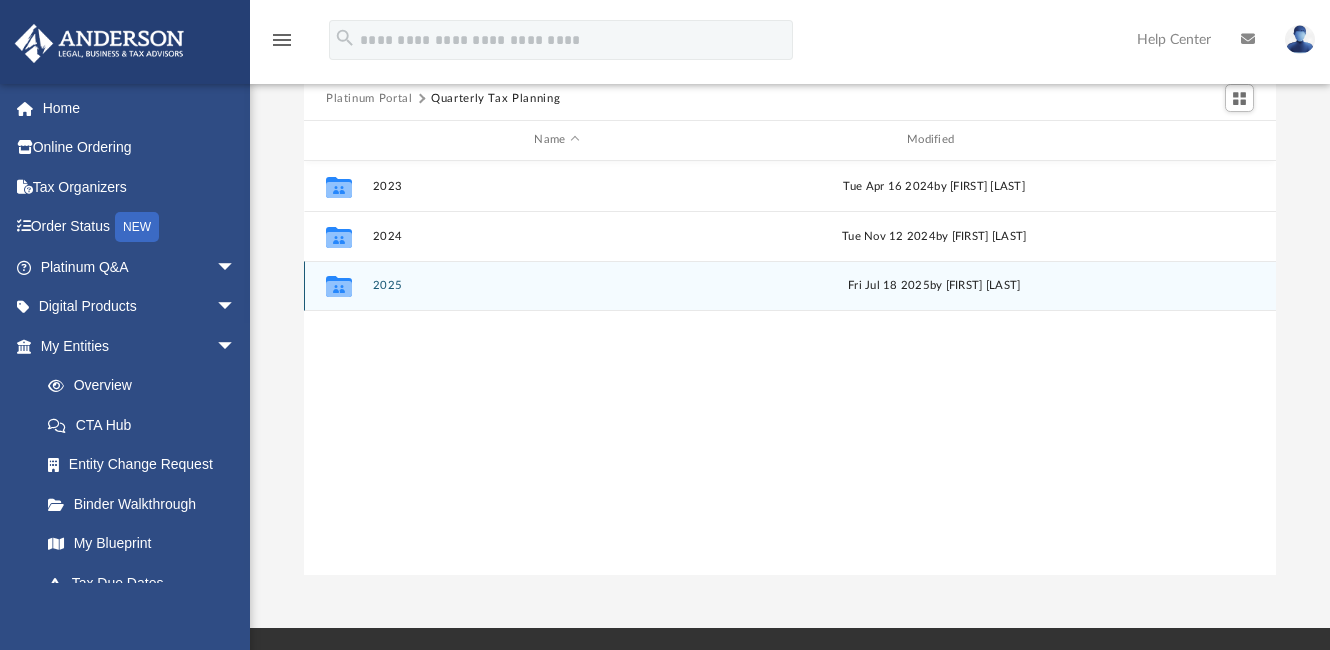 click on "2025" at bounding box center [557, 285] 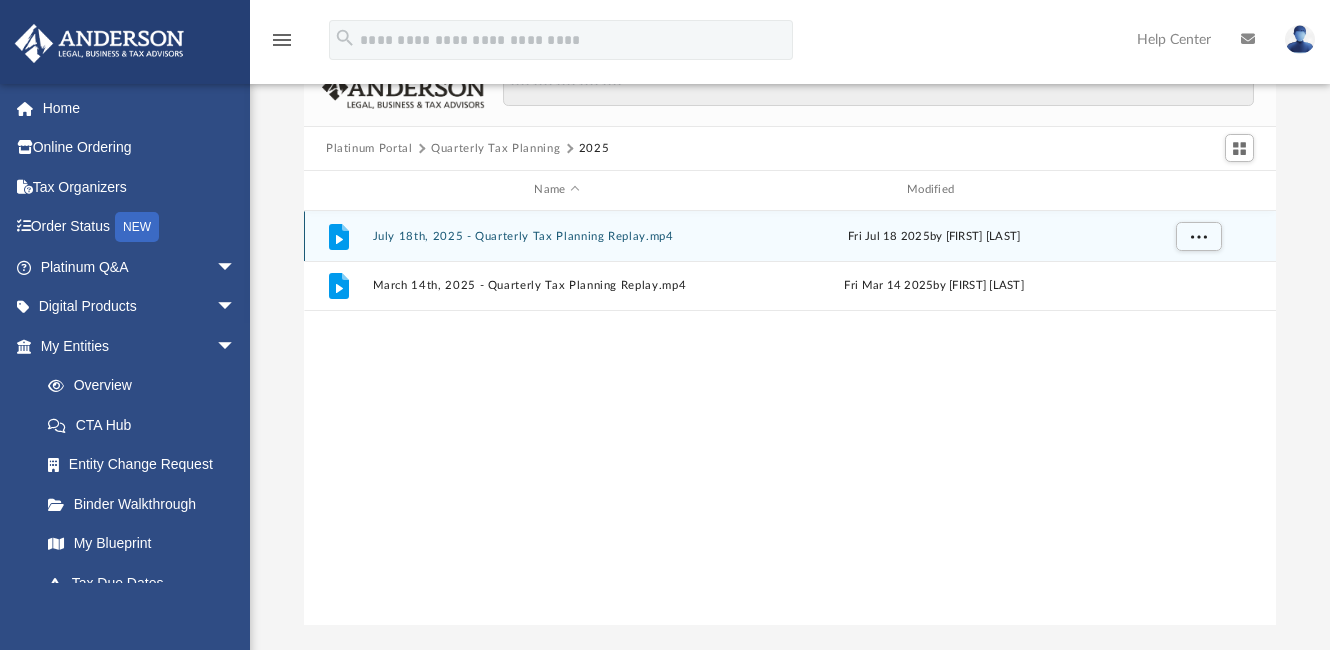 scroll, scrollTop: 0, scrollLeft: 0, axis: both 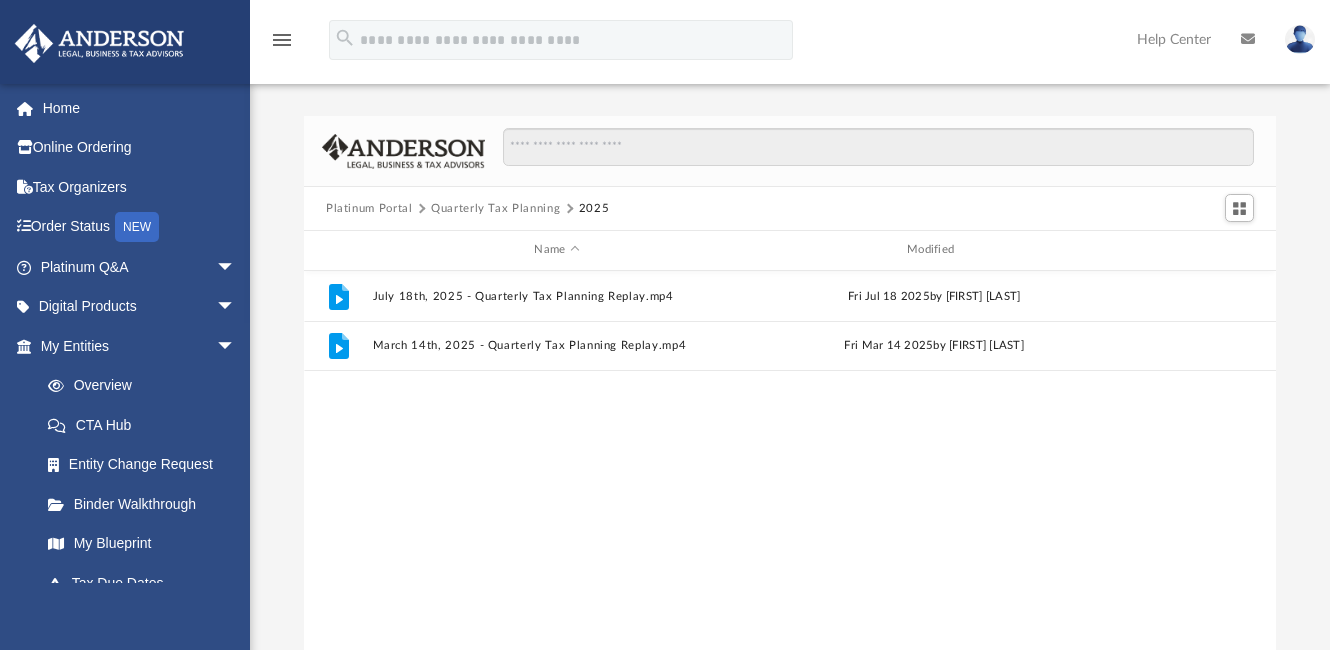 click on "Platinum Portal" at bounding box center [369, 209] 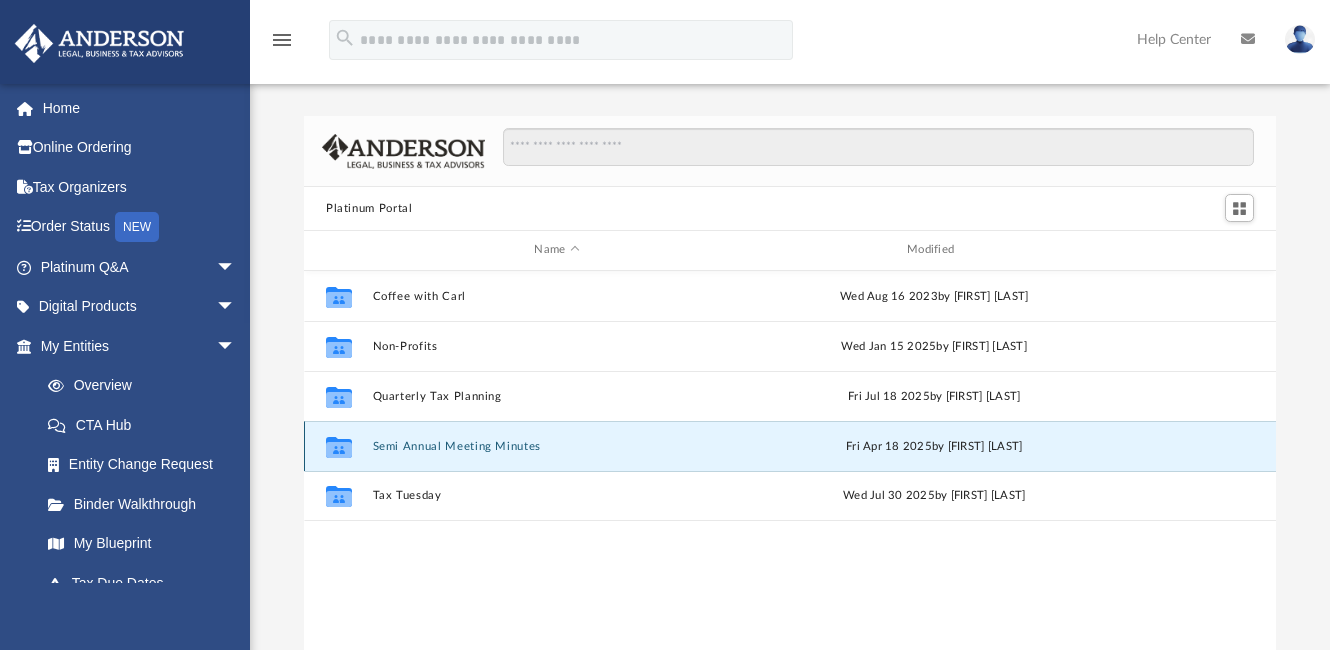 click on "Semi Annual Meeting Minutes" at bounding box center [557, 446] 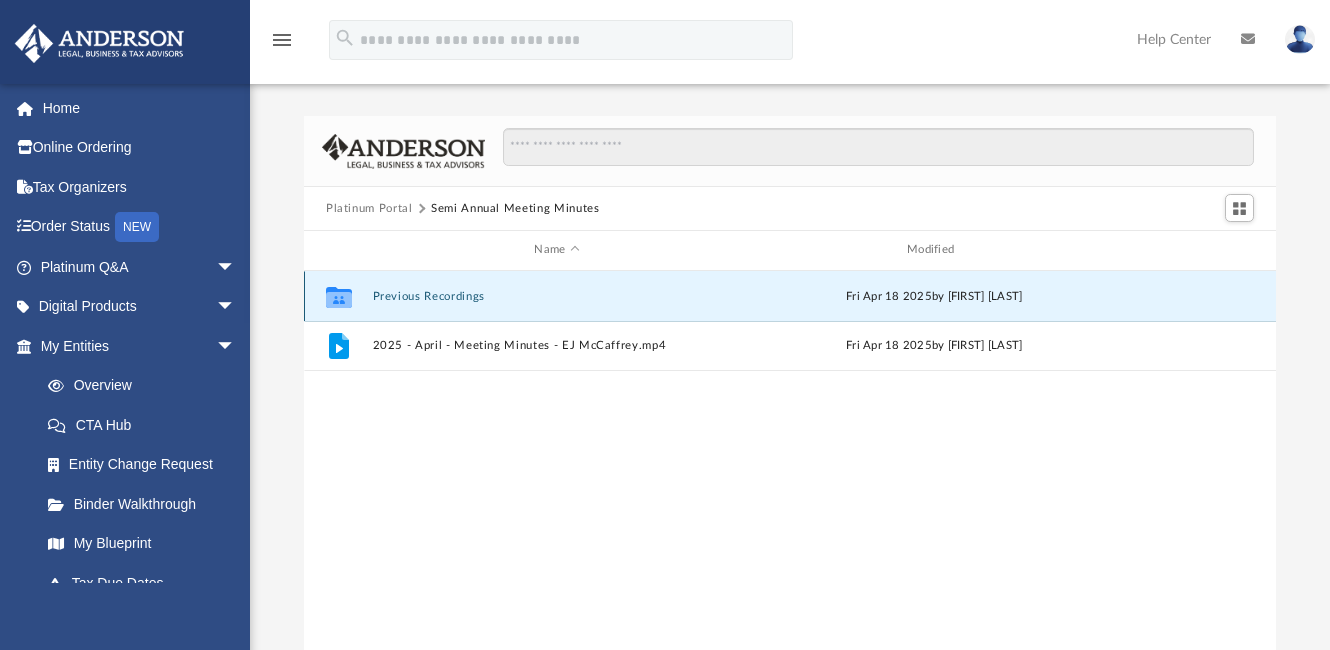 click on "Previous Recordings" at bounding box center (557, 296) 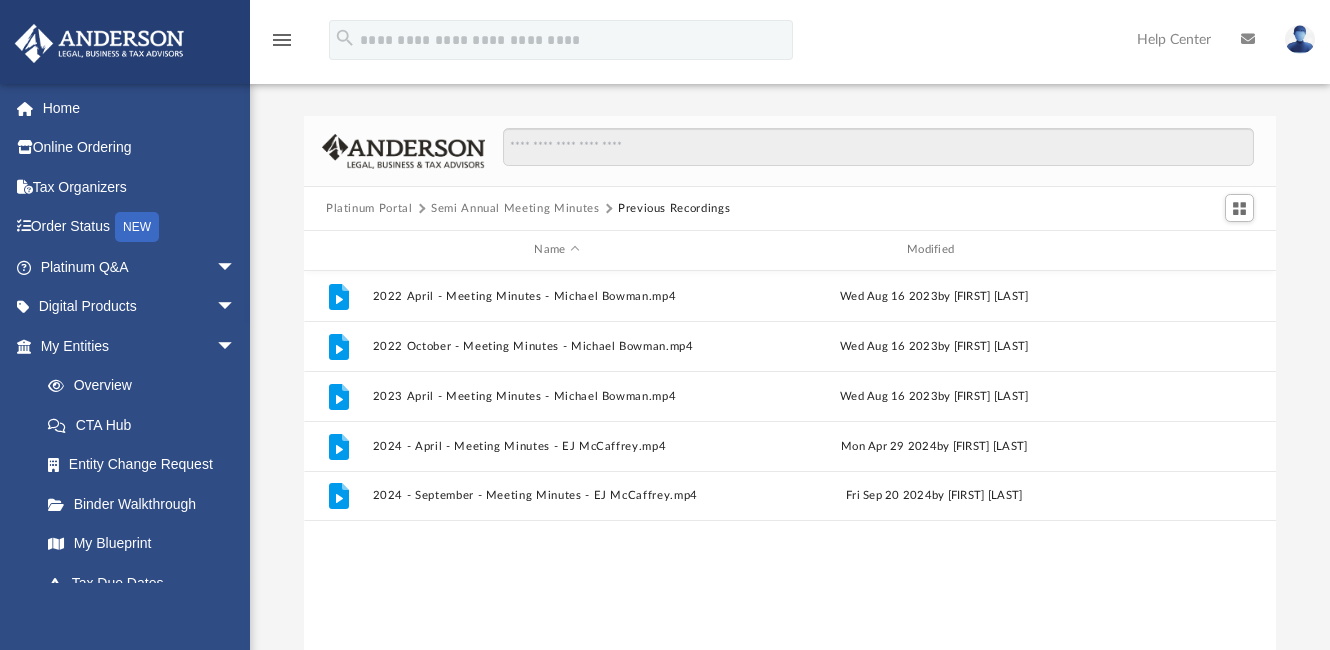 click on "Platinum Portal" at bounding box center (369, 209) 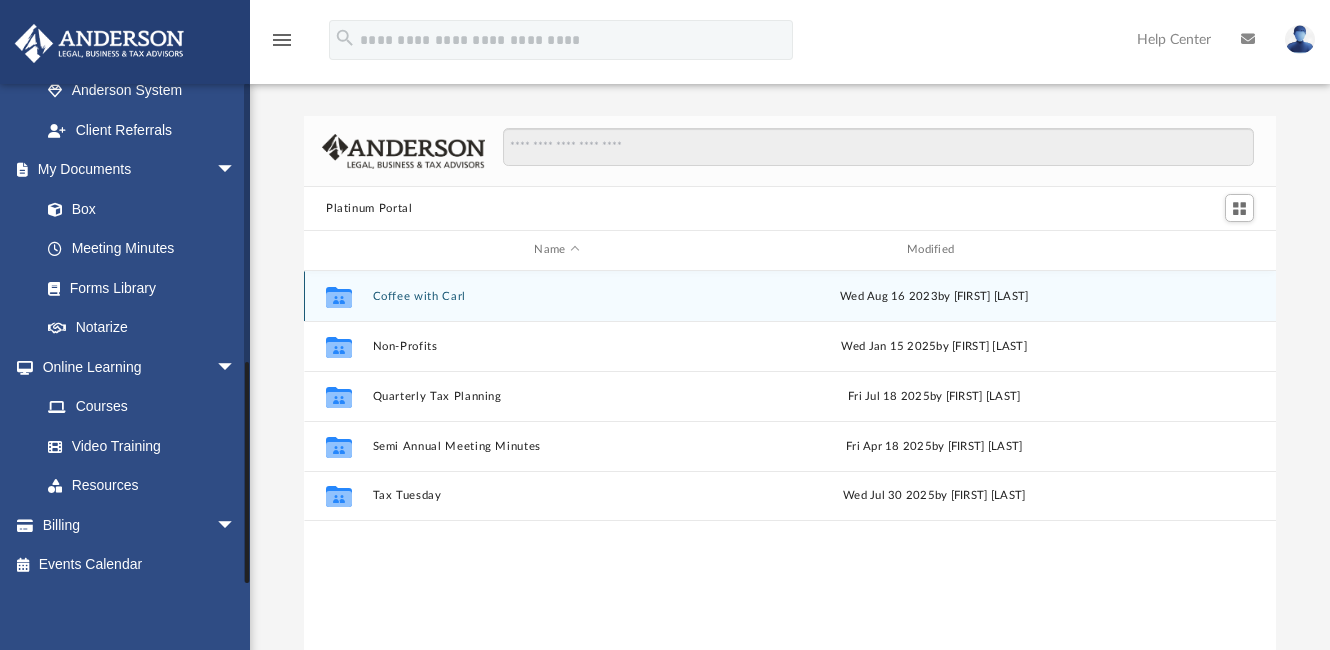 scroll, scrollTop: 617, scrollLeft: 0, axis: vertical 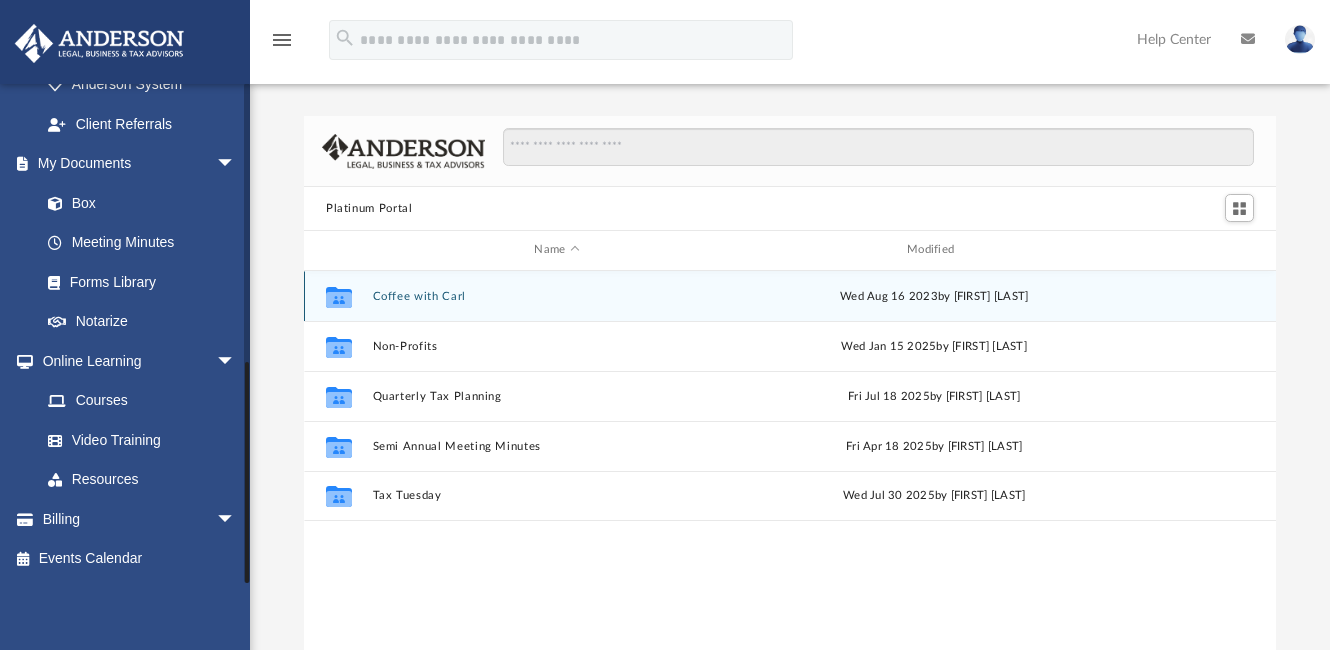 drag, startPoint x: 246, startPoint y: 382, endPoint x: 260, endPoint y: 559, distance: 177.55281 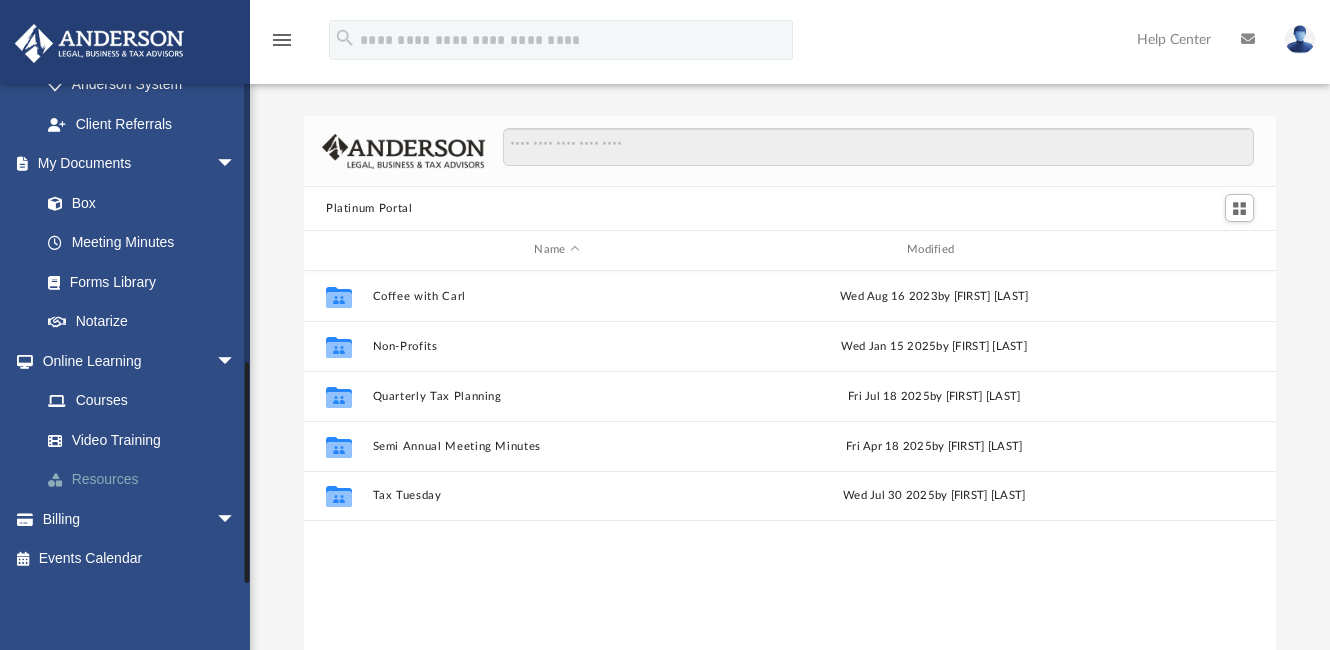 click on "Resources" at bounding box center (147, 480) 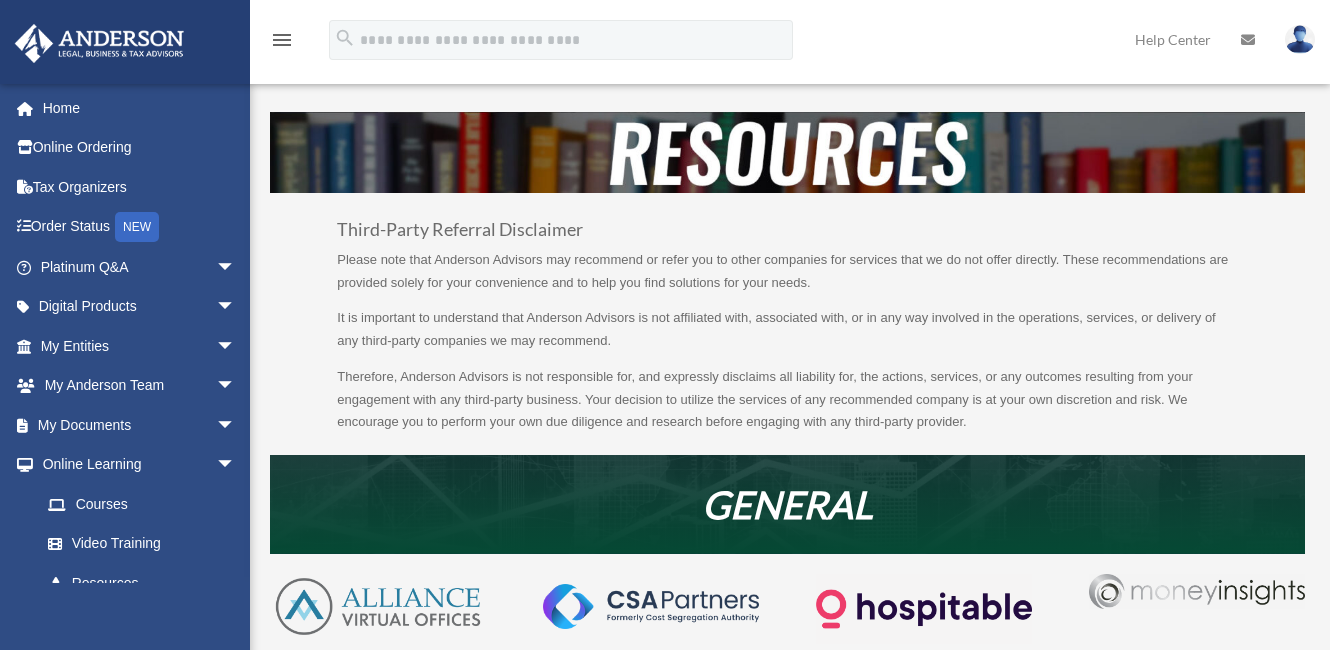 scroll, scrollTop: 0, scrollLeft: 0, axis: both 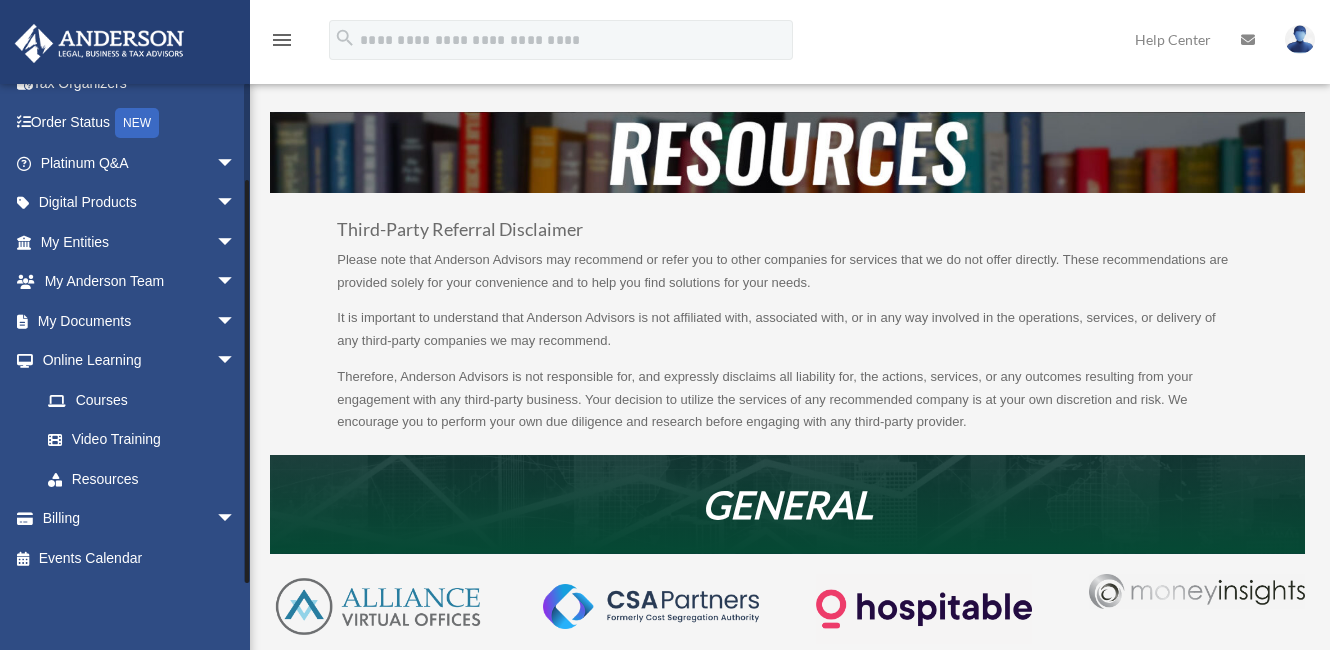 drag, startPoint x: 247, startPoint y: 414, endPoint x: 249, endPoint y: 550, distance: 136.01471 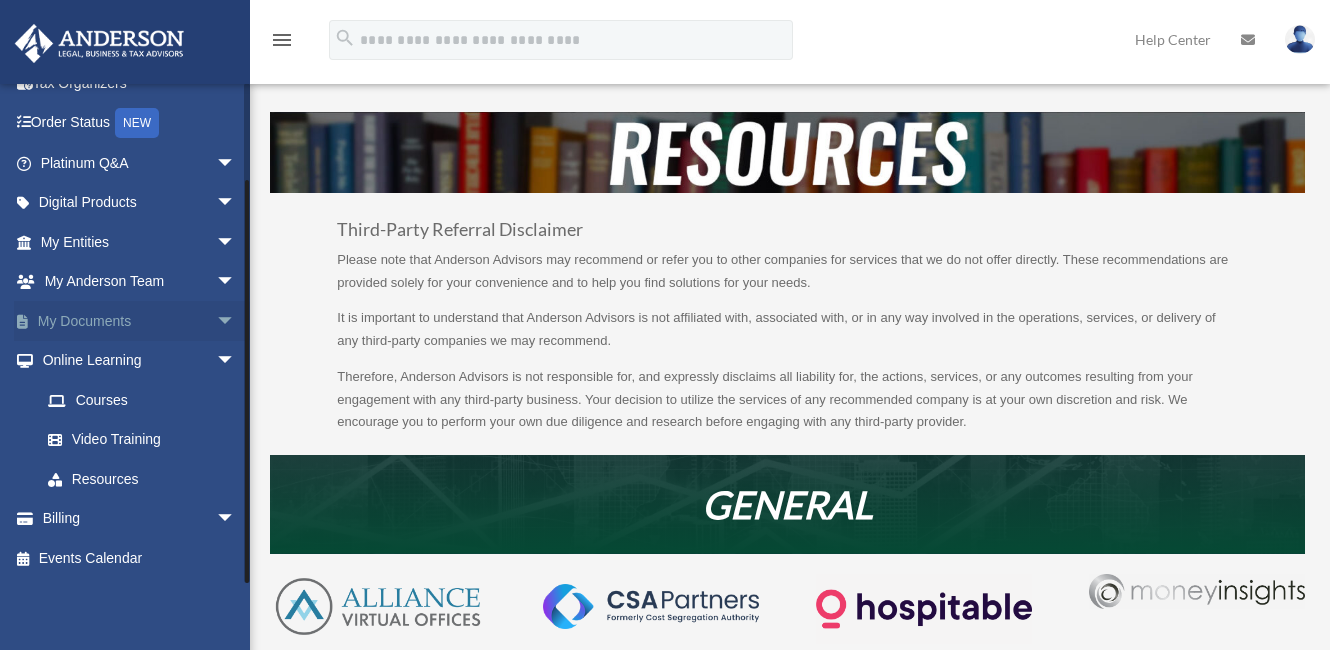 click on "arrow_drop_down" at bounding box center [236, 321] 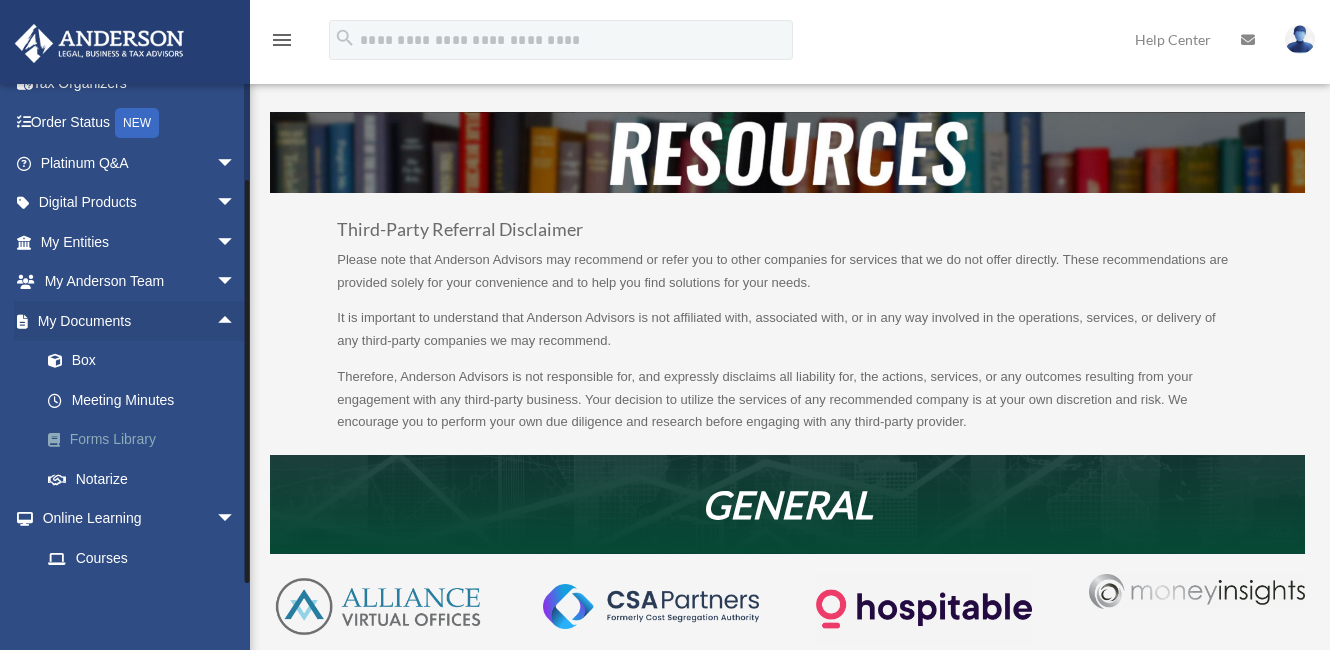 click on "Forms Library" at bounding box center [147, 440] 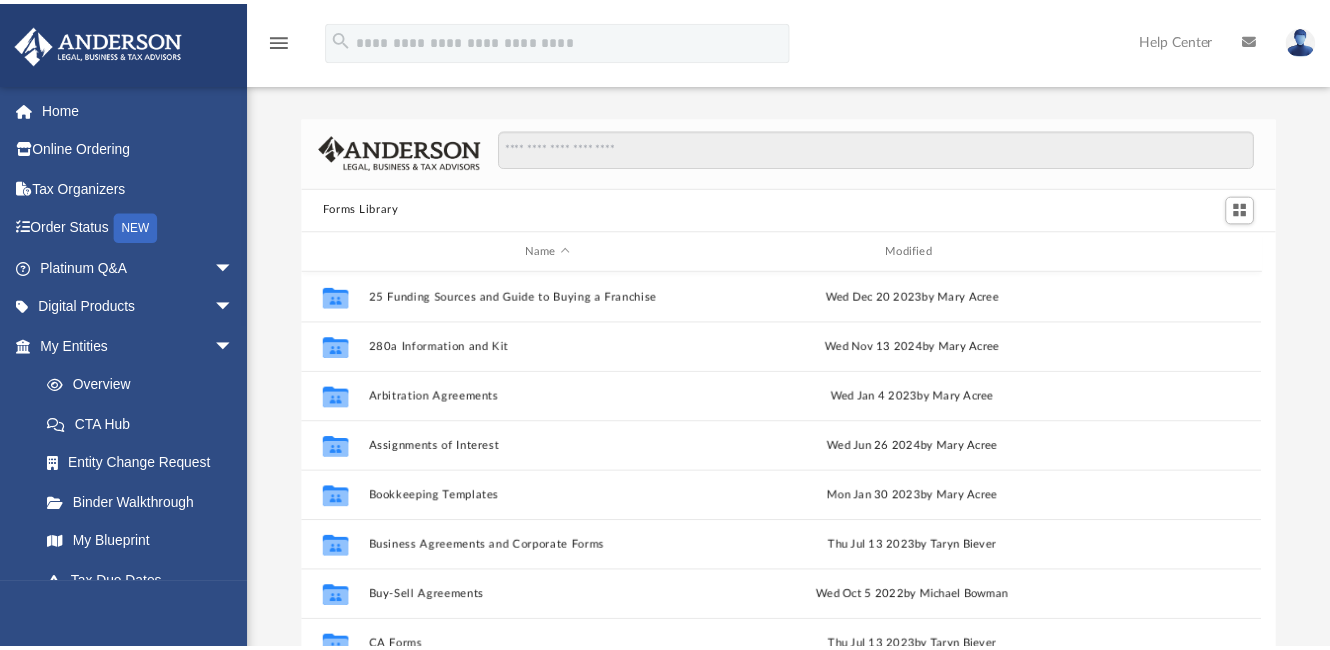 scroll, scrollTop: 0, scrollLeft: 0, axis: both 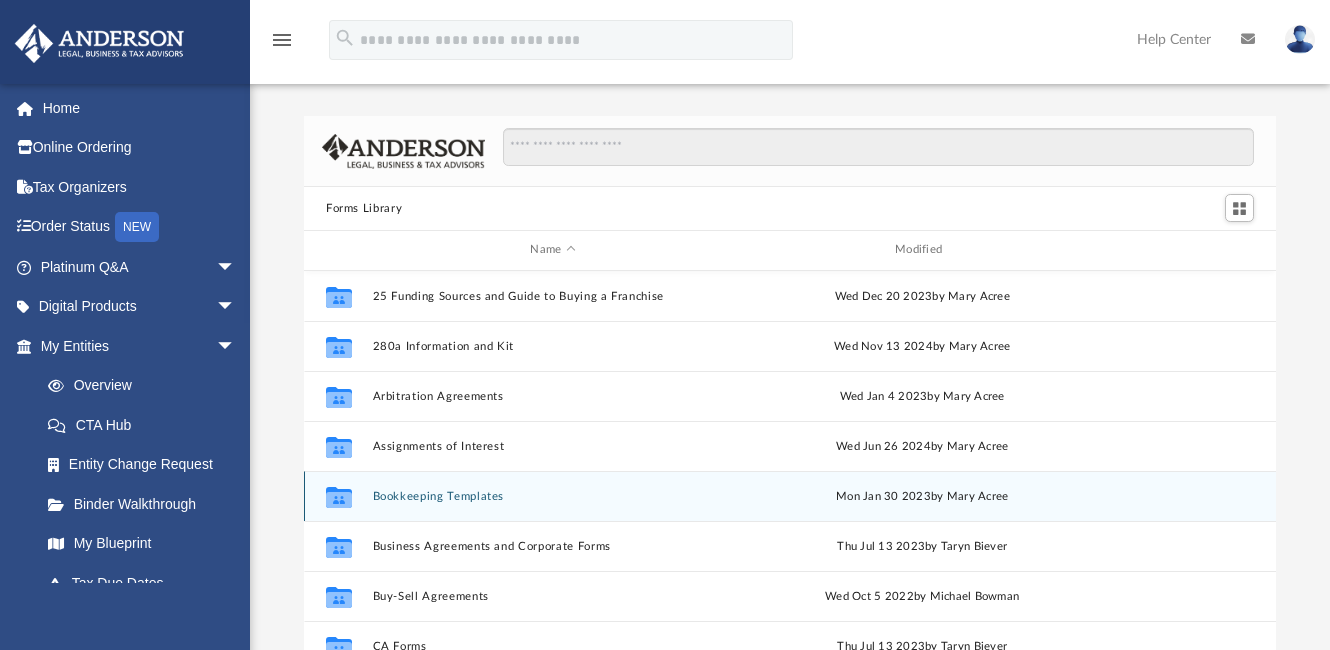 click on "Bookkeeping Templates" at bounding box center (553, 496) 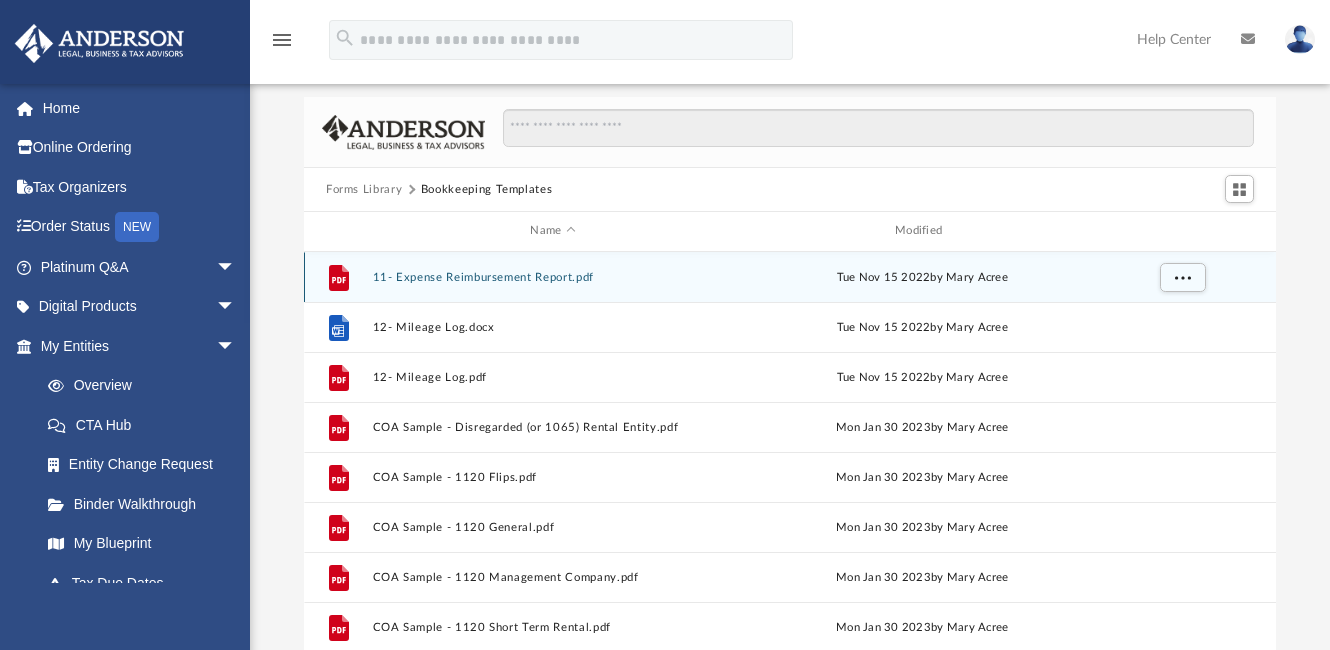 scroll, scrollTop: 0, scrollLeft: 0, axis: both 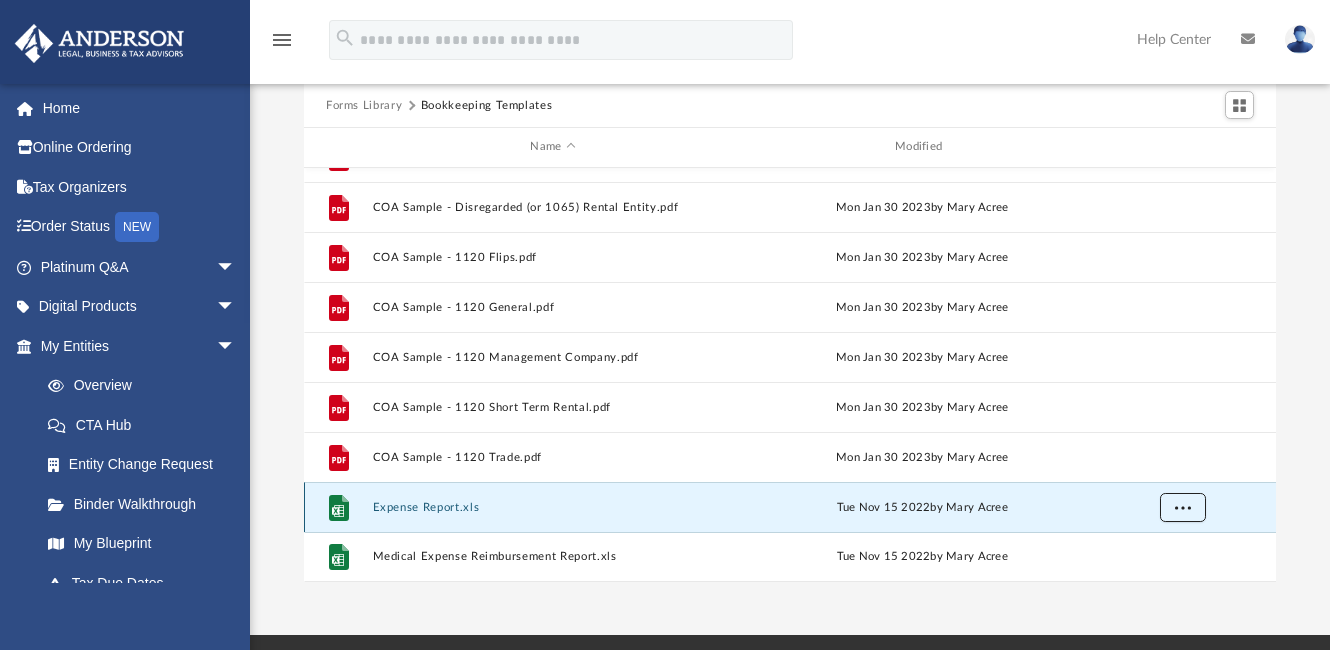 click at bounding box center (1183, 506) 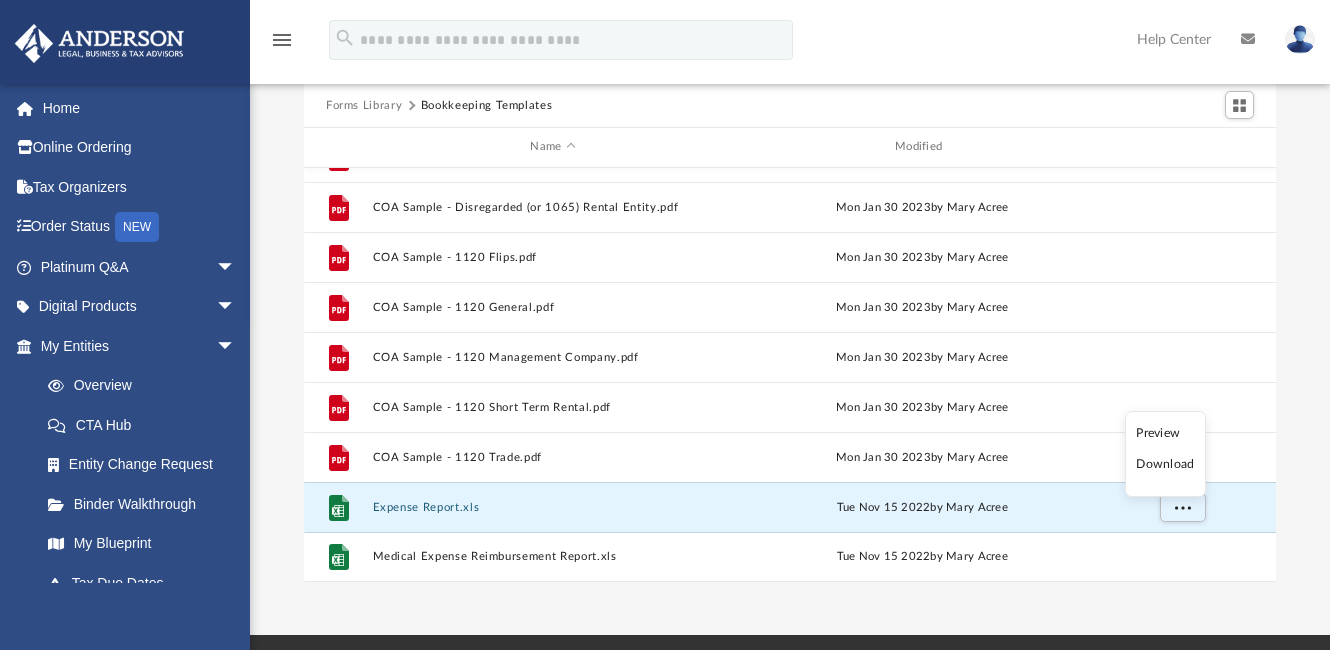 scroll, scrollTop: 0, scrollLeft: 0, axis: both 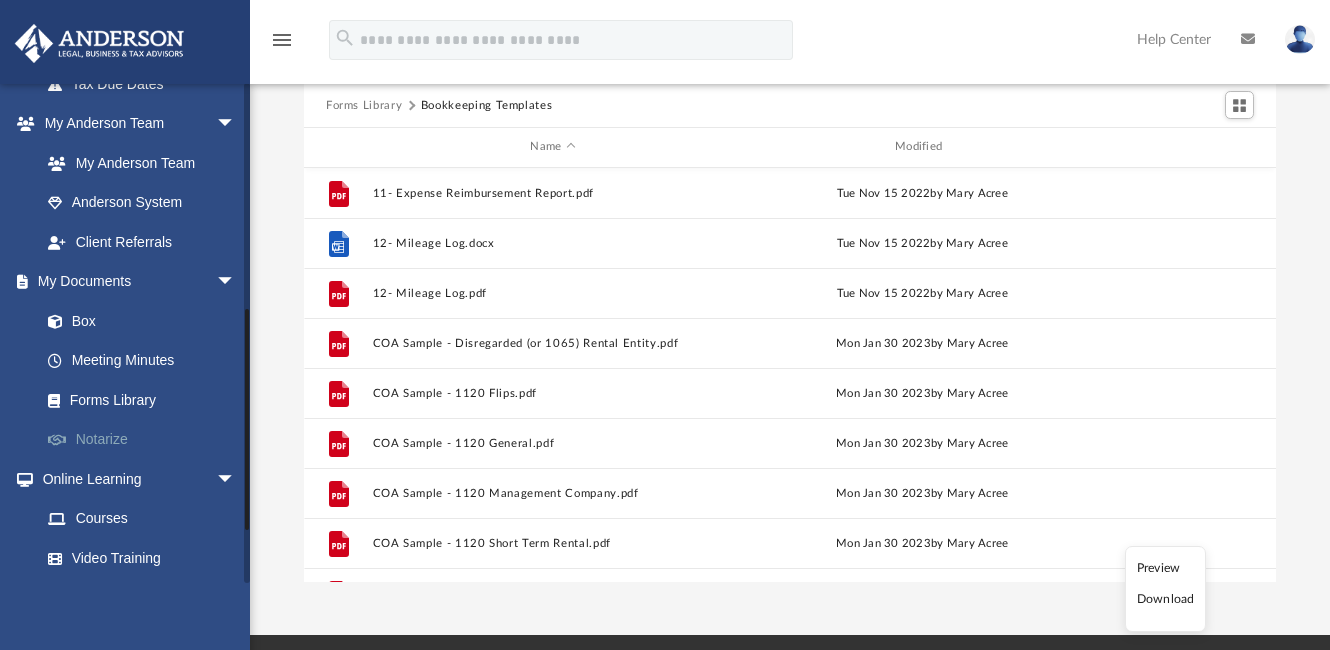 drag, startPoint x: 248, startPoint y: 259, endPoint x: 146, endPoint y: 430, distance: 199.11052 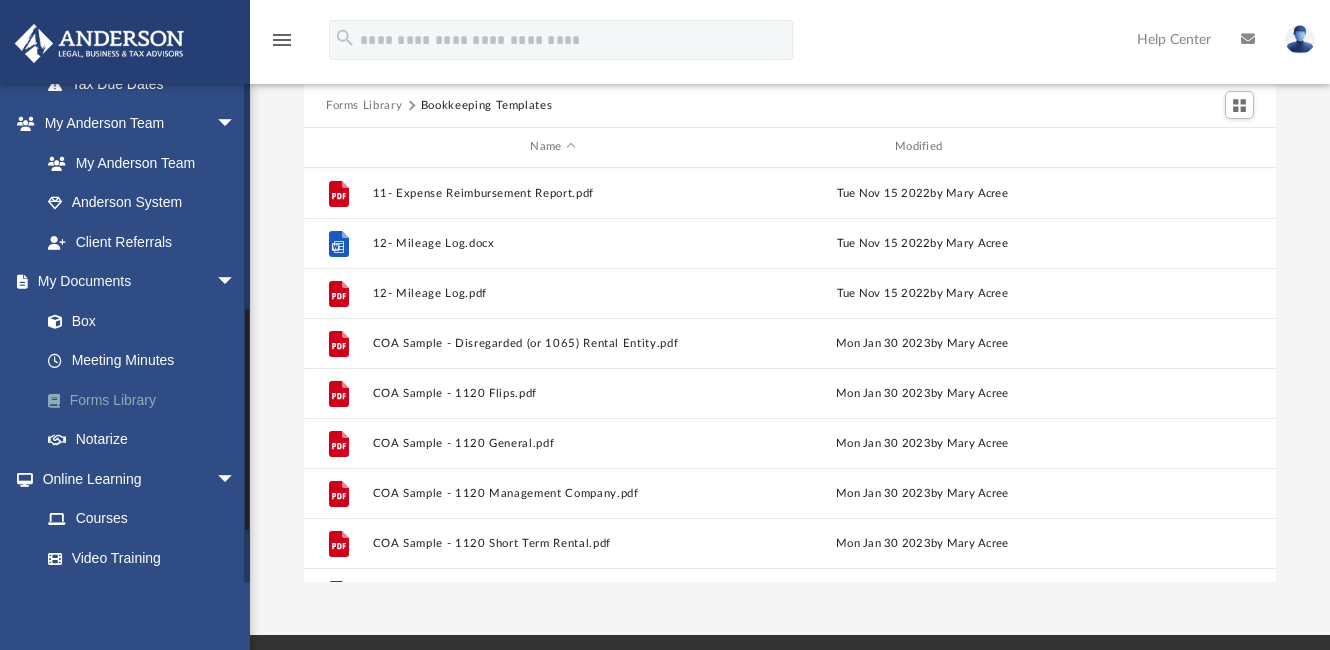 click on "Forms Library" at bounding box center (147, 400) 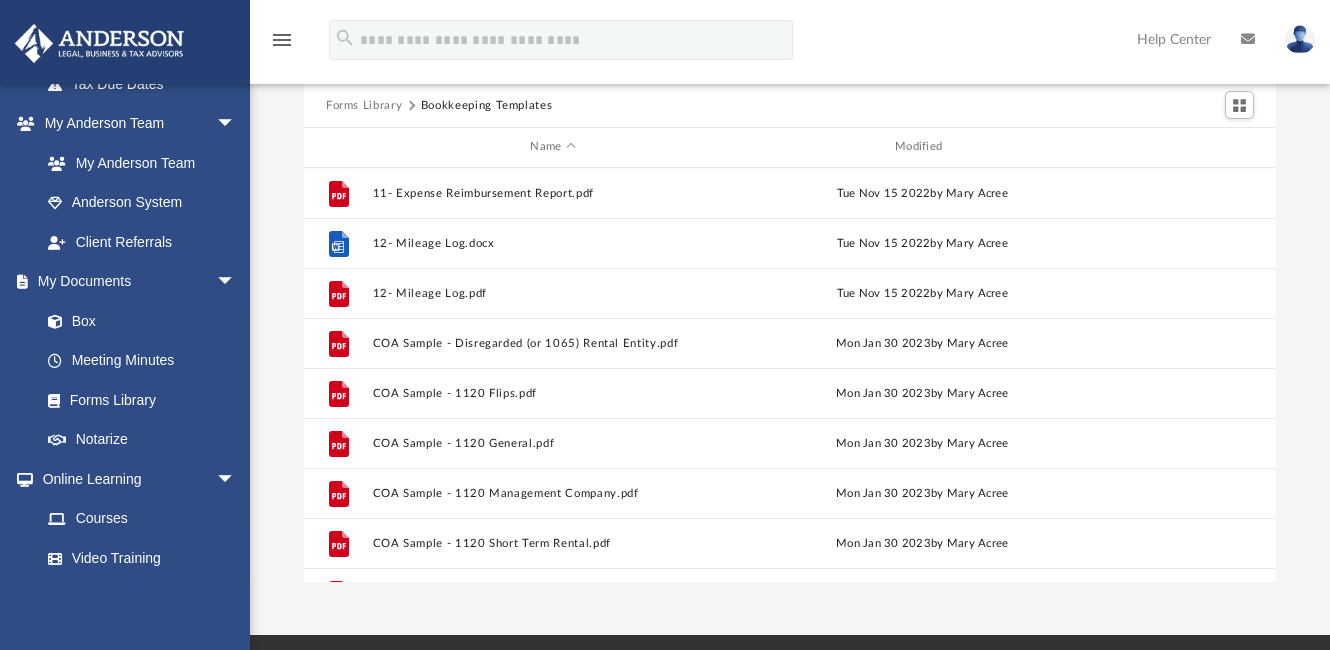 click on "Forms Library" at bounding box center (364, 106) 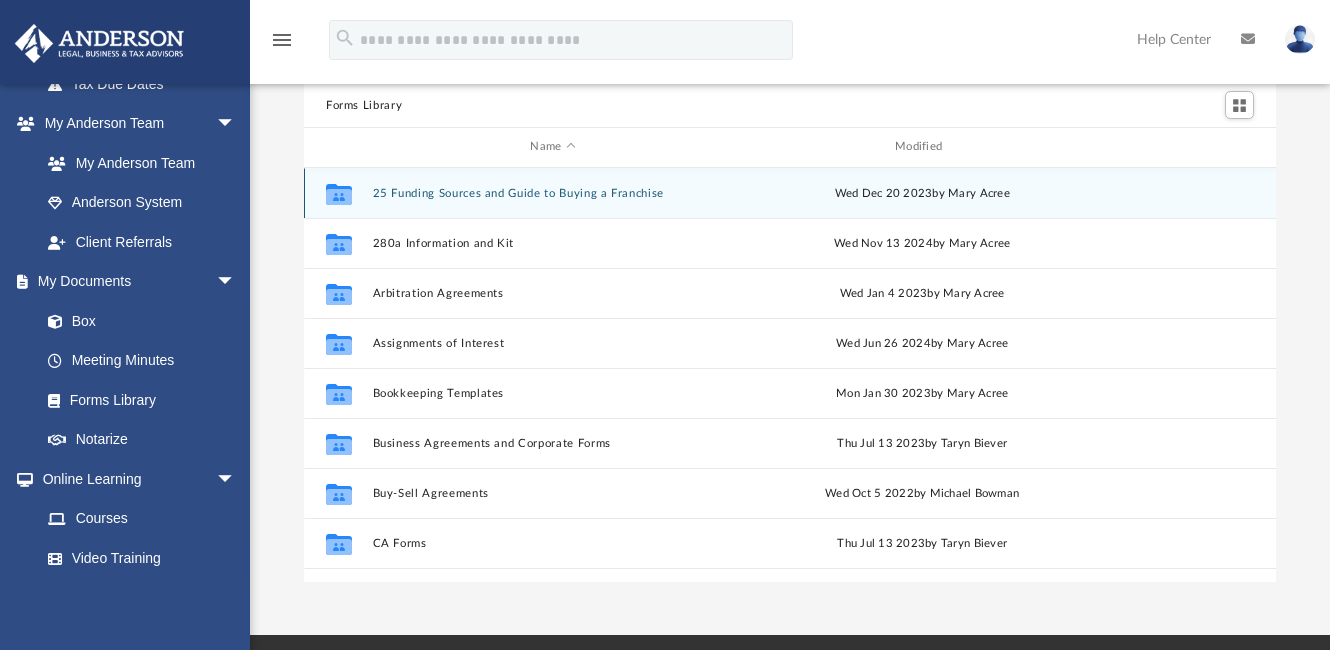 scroll, scrollTop: 0, scrollLeft: 0, axis: both 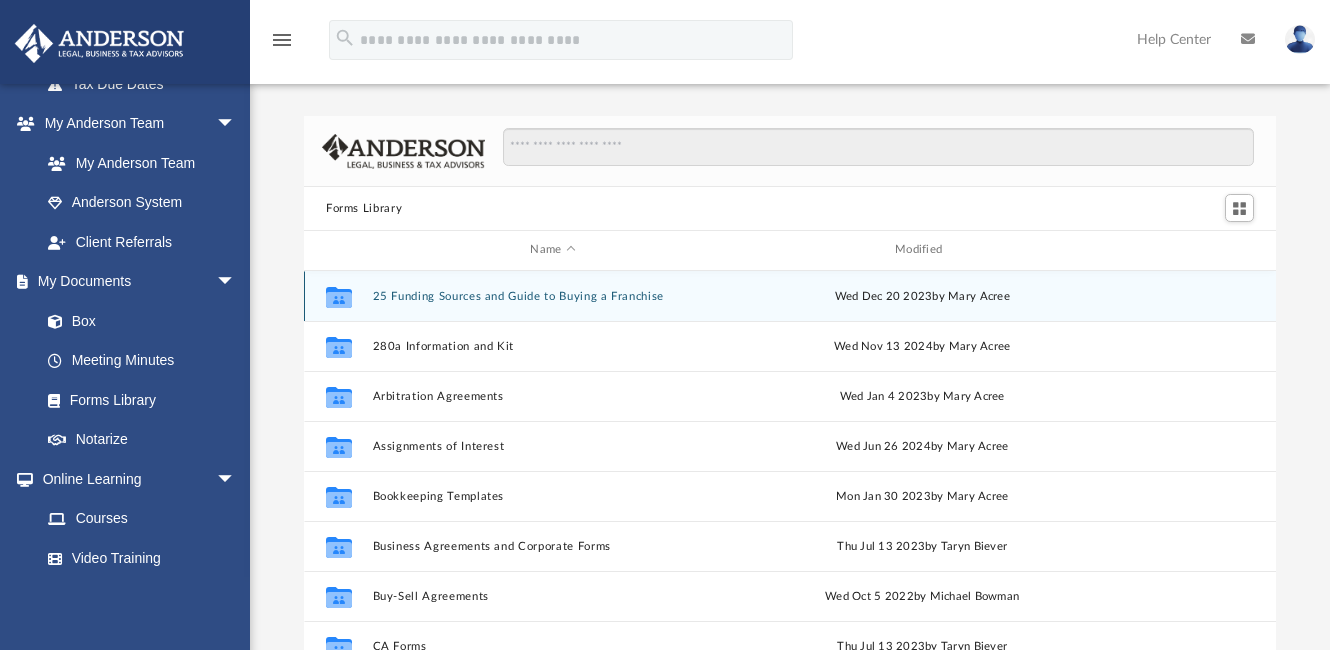 click on "Collaborated Folder 25 Funding Sources and Guide to Buying a Franchise Wed Dec 20 2023  by [FIRST] [LAST]" at bounding box center [790, 296] 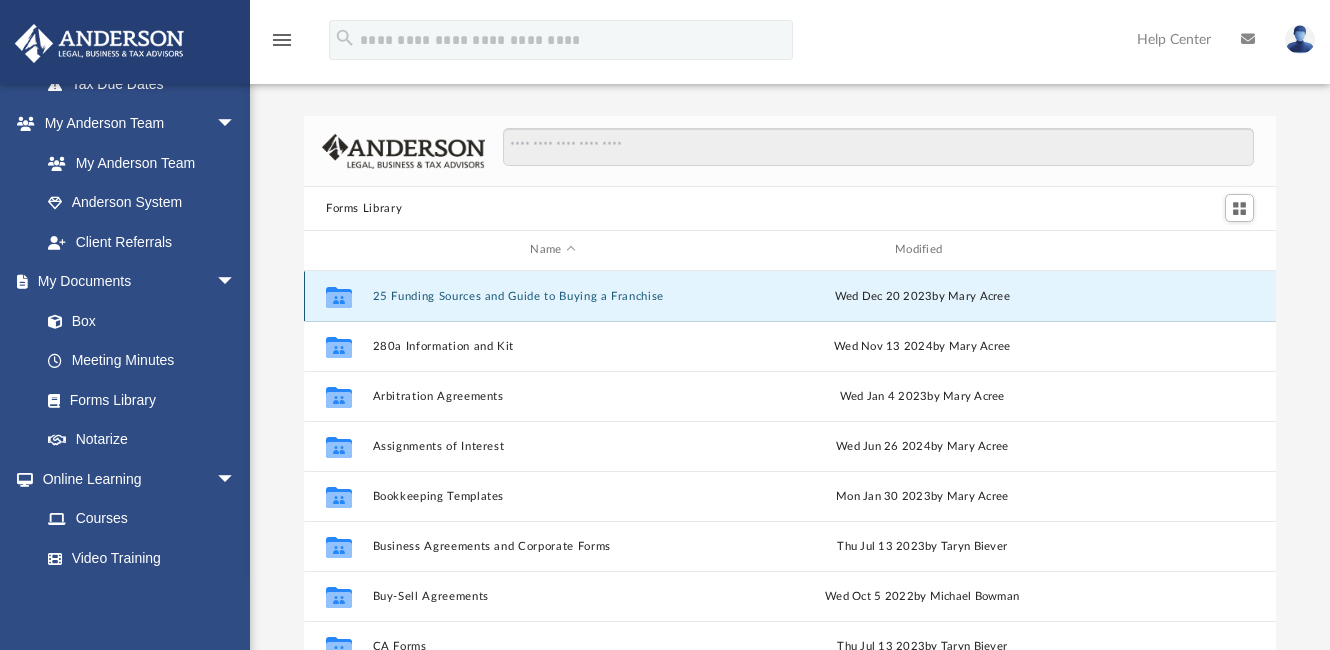 click on "25 Funding Sources and Guide to Buying a Franchise" at bounding box center (553, 296) 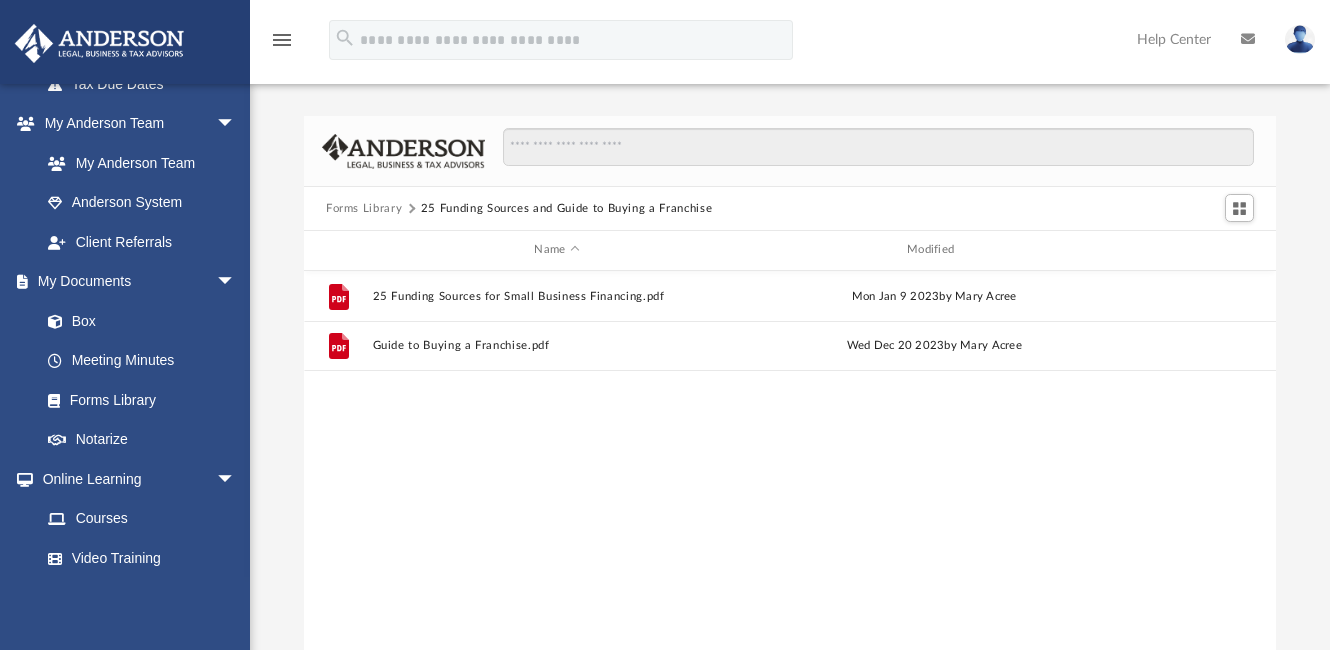 click on "Forms Library" at bounding box center (364, 209) 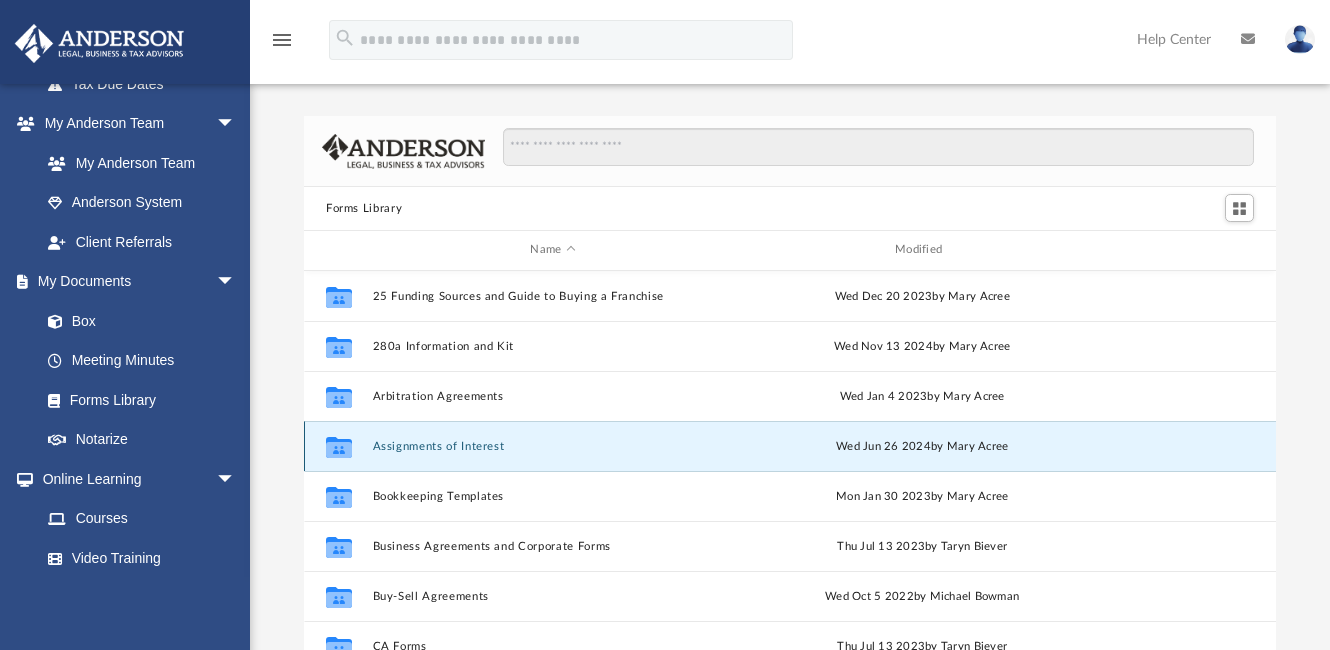 click on "Assignments of Interest" at bounding box center [553, 446] 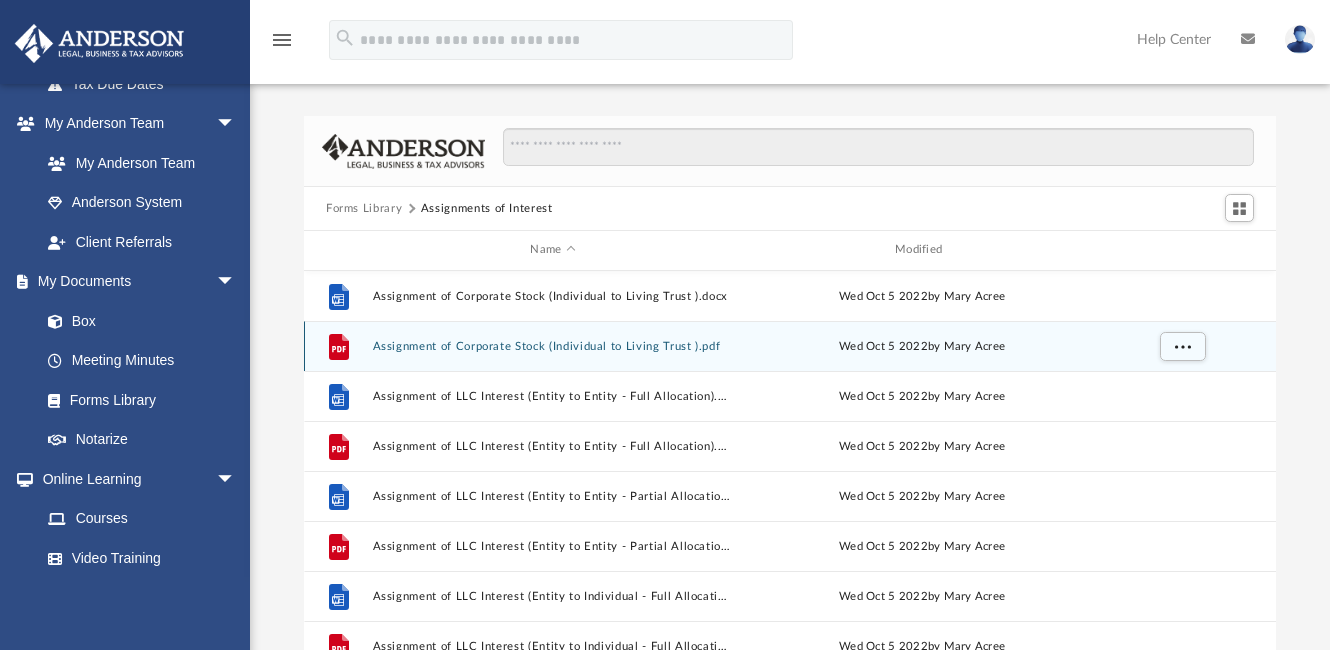 click on "File Assignment of Corporate Stock (Individual to Living Trust ).pdf Wed Oct 5 2022  by [FIRST] [LAST]" at bounding box center [790, 346] 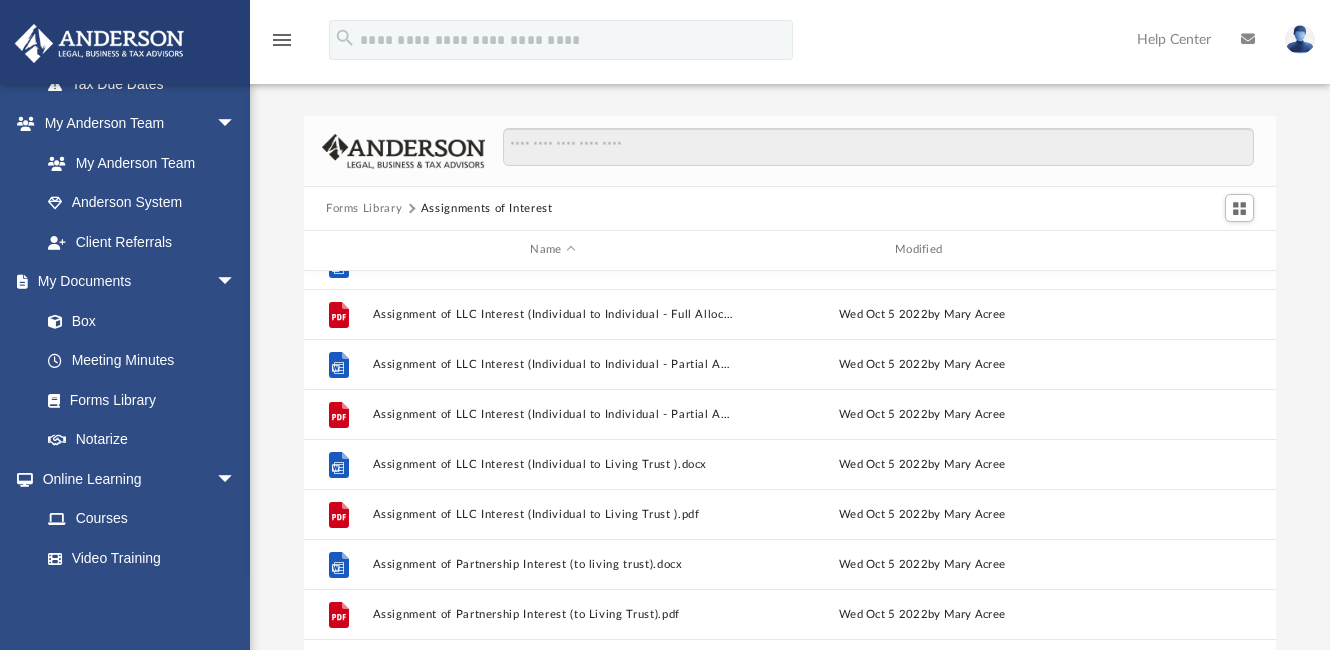 scroll, scrollTop: 736, scrollLeft: 0, axis: vertical 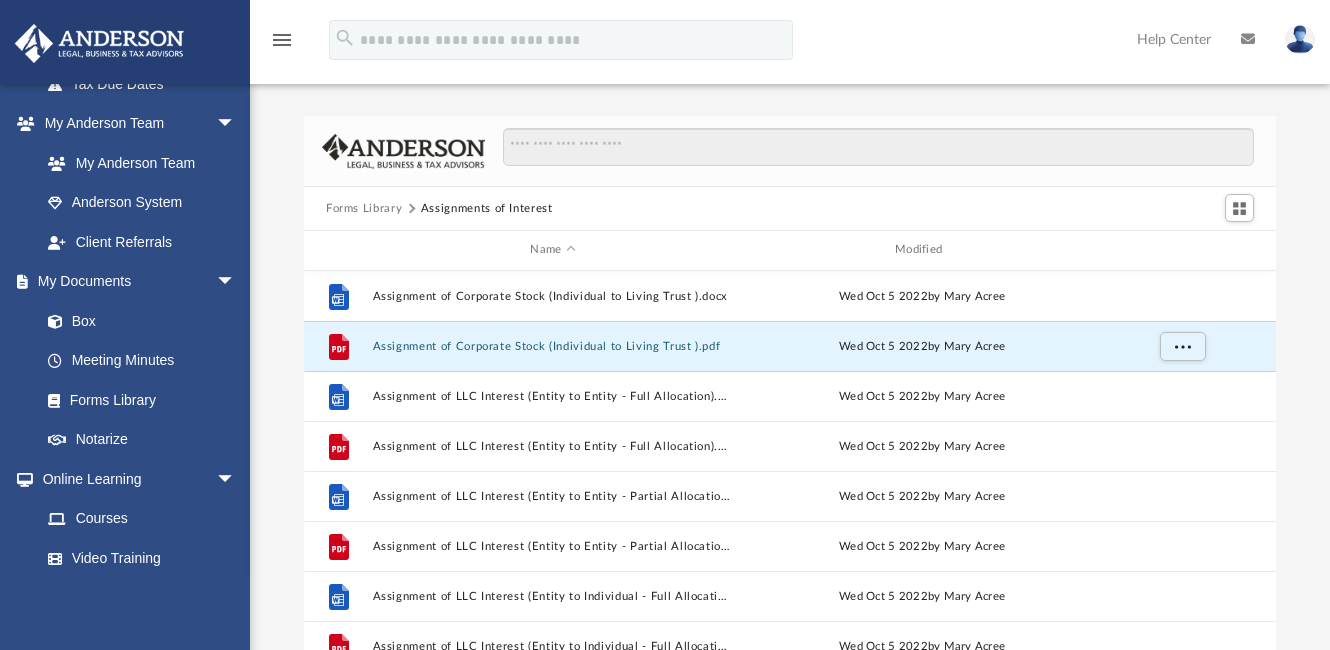 click at bounding box center (1300, 39) 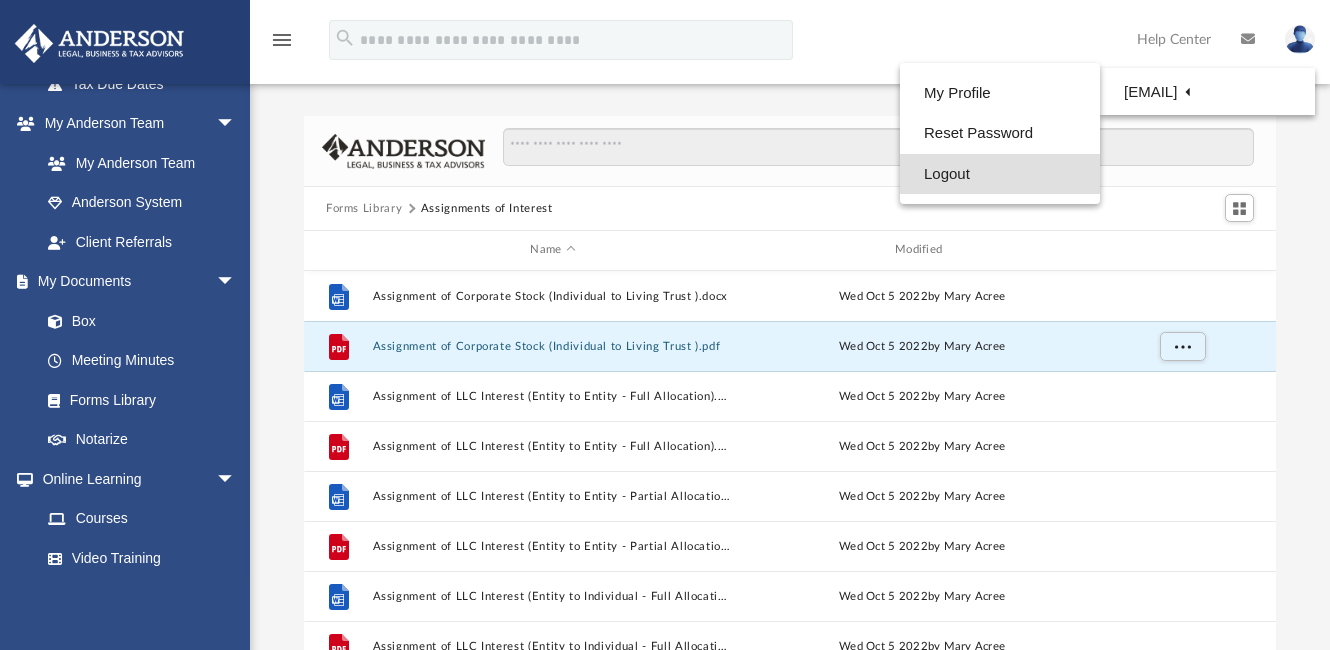 click on "Logout" at bounding box center (1000, 174) 